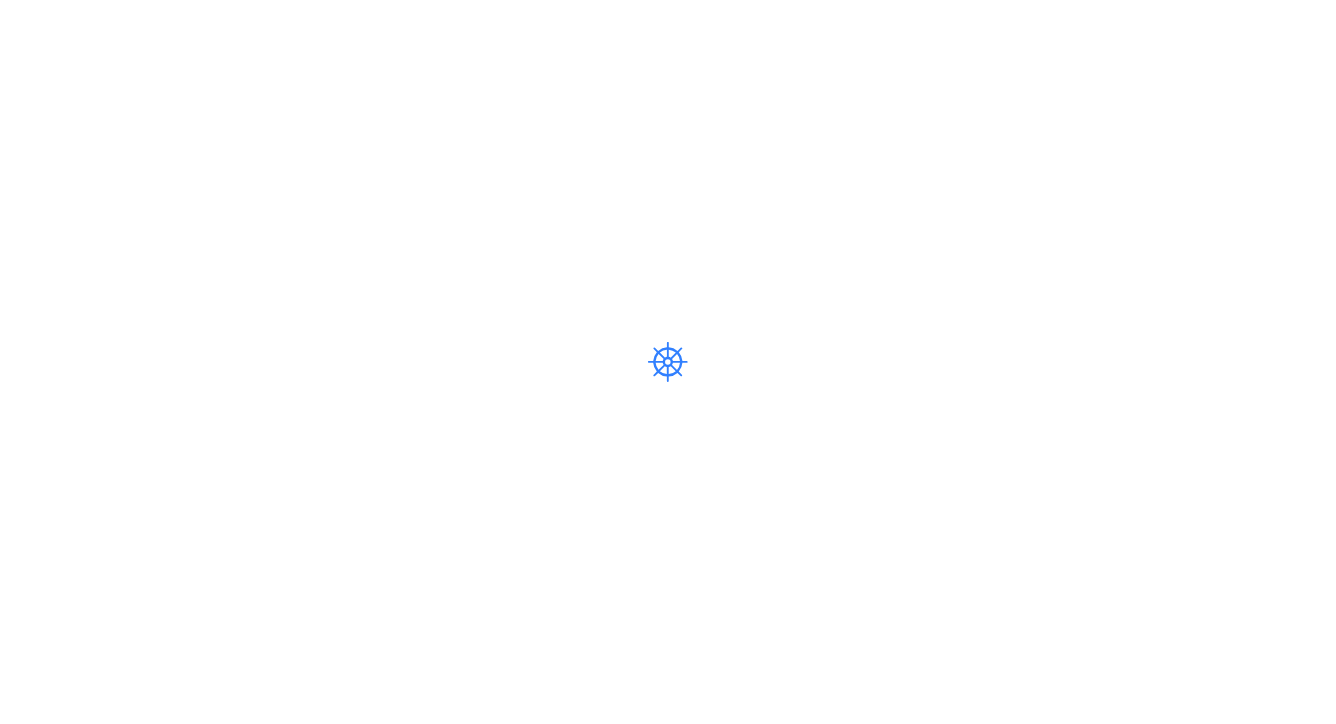 scroll, scrollTop: 0, scrollLeft: 0, axis: both 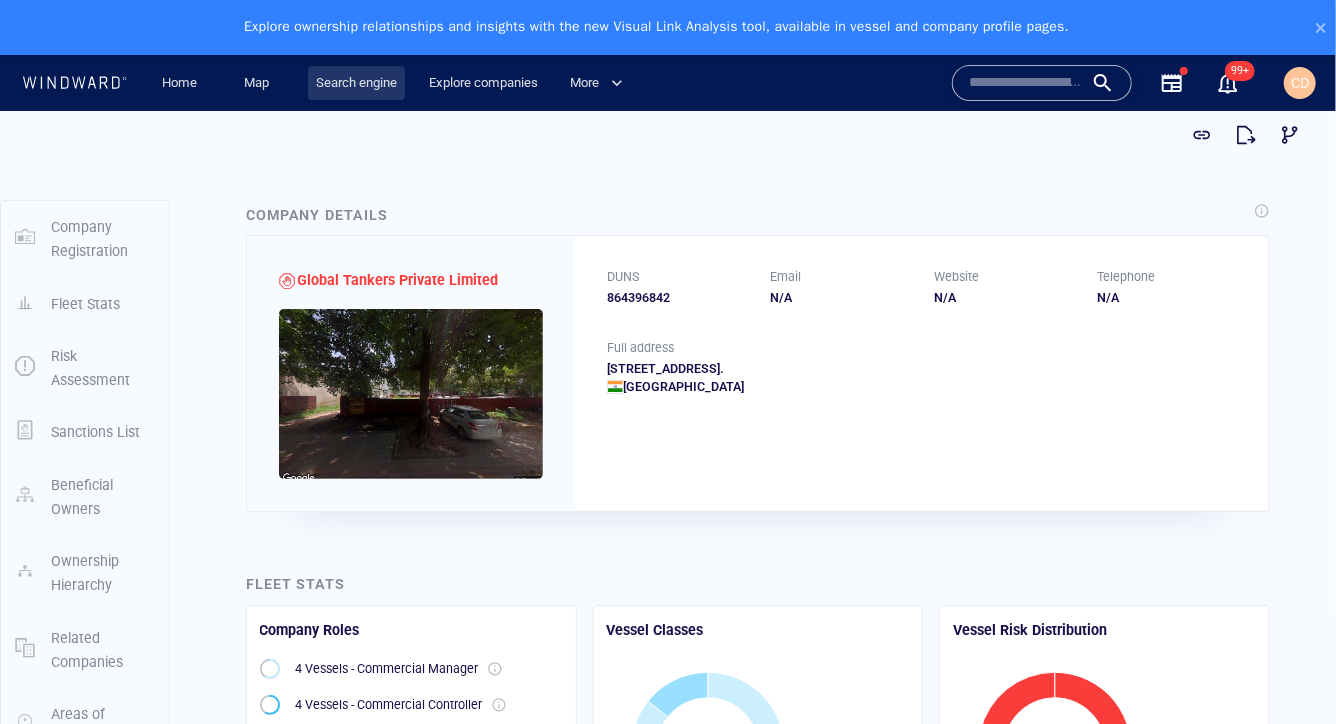 click on "Search engine" at bounding box center (356, 83) 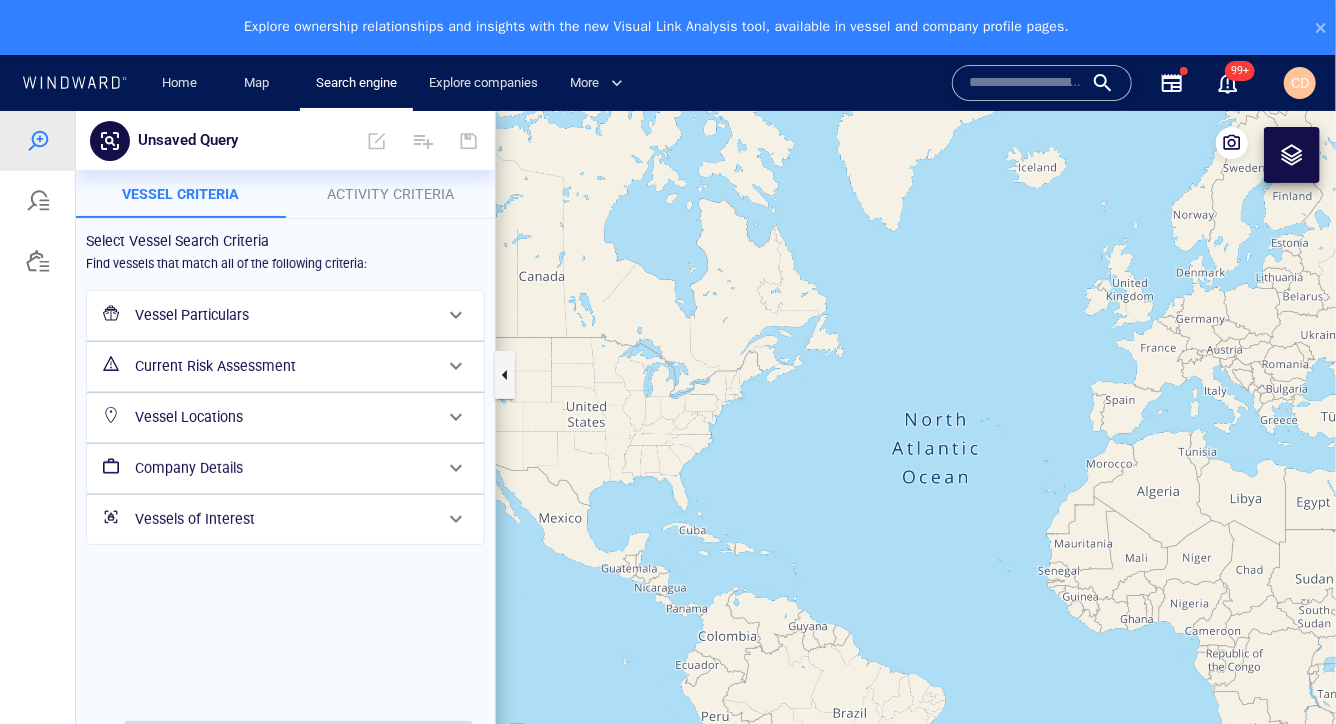 click on "Vessels of Interest" at bounding box center (283, 518) 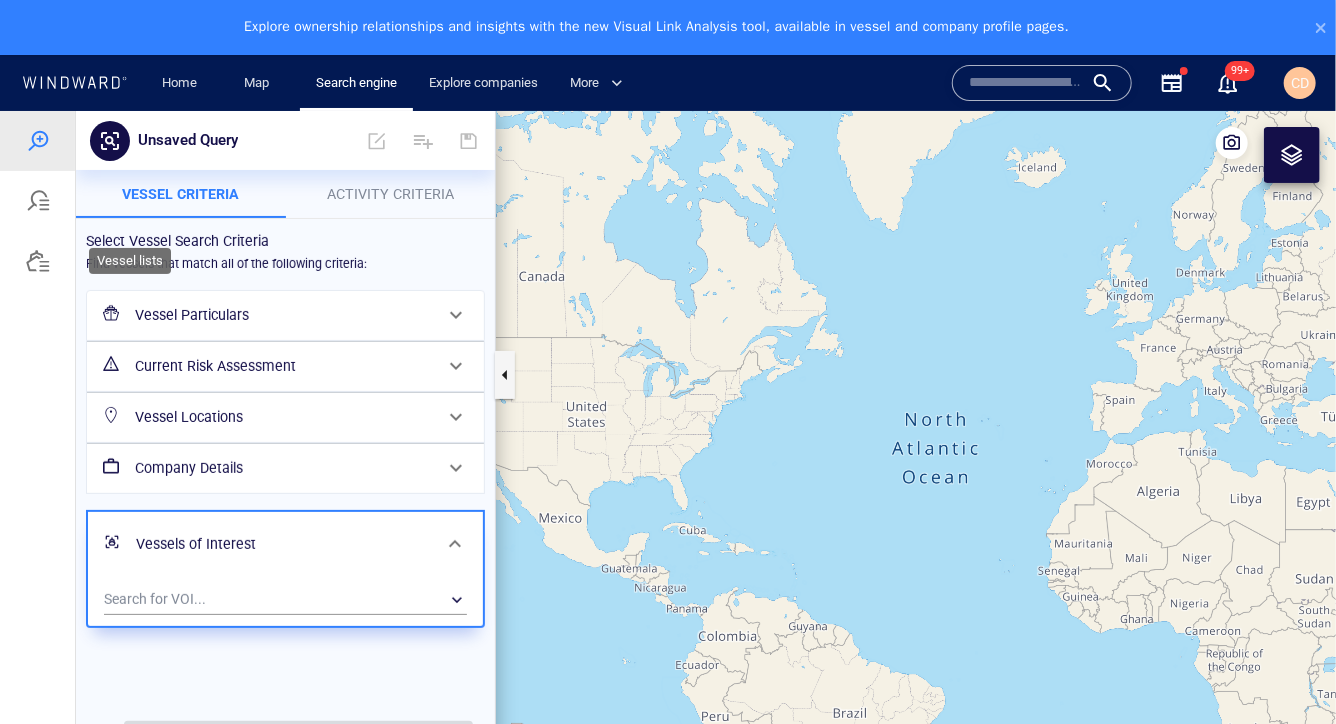 click at bounding box center [38, 260] 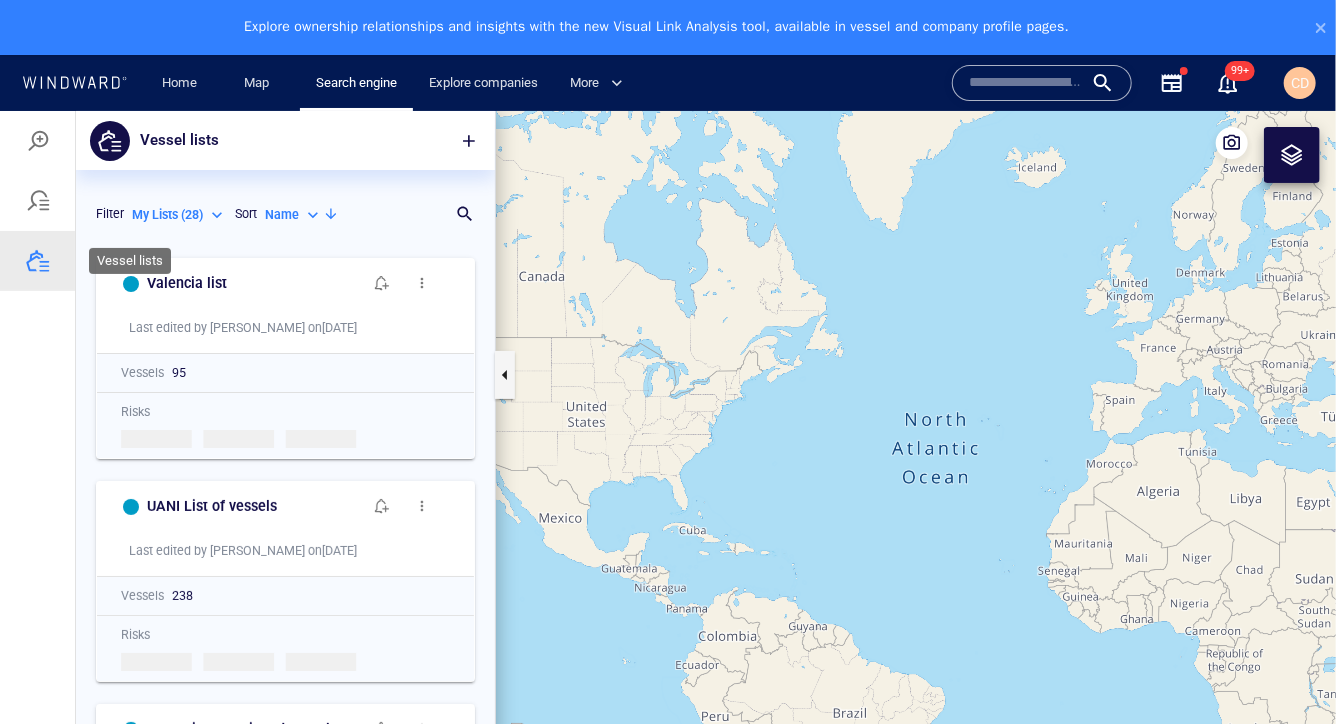 scroll, scrollTop: 0, scrollLeft: 0, axis: both 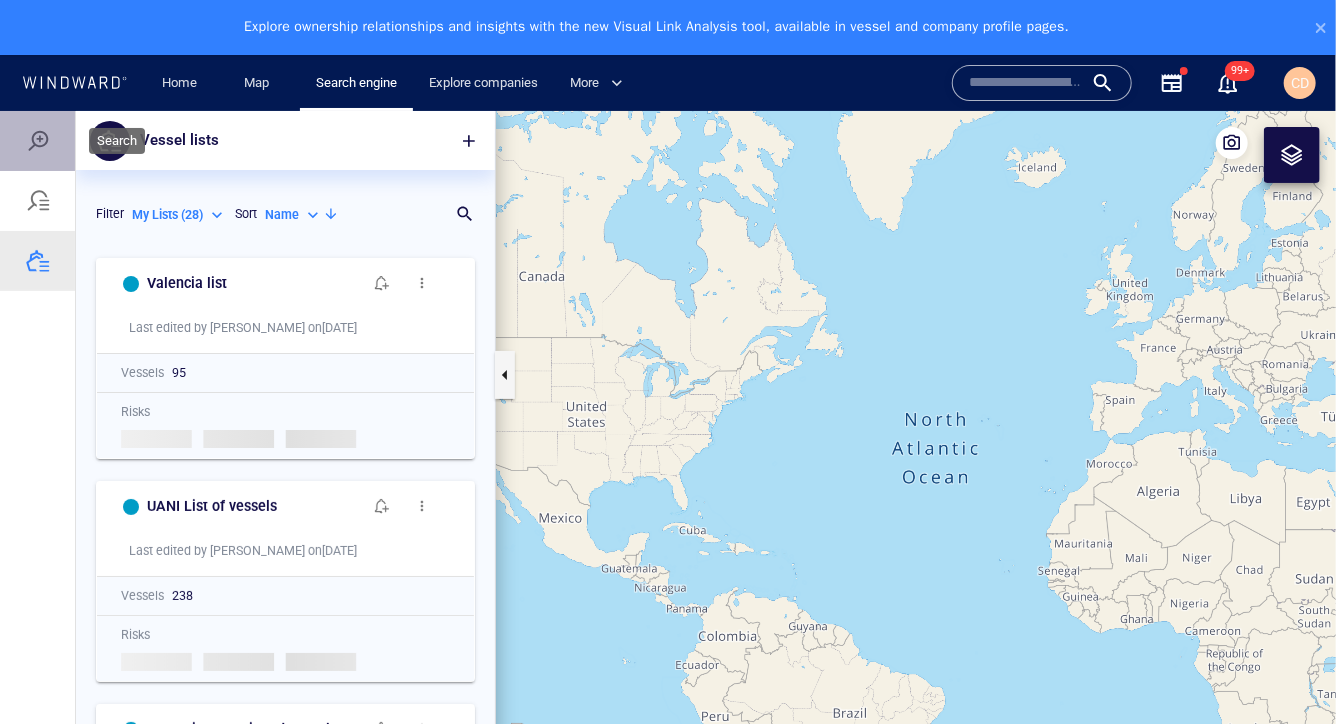 click at bounding box center [38, 140] 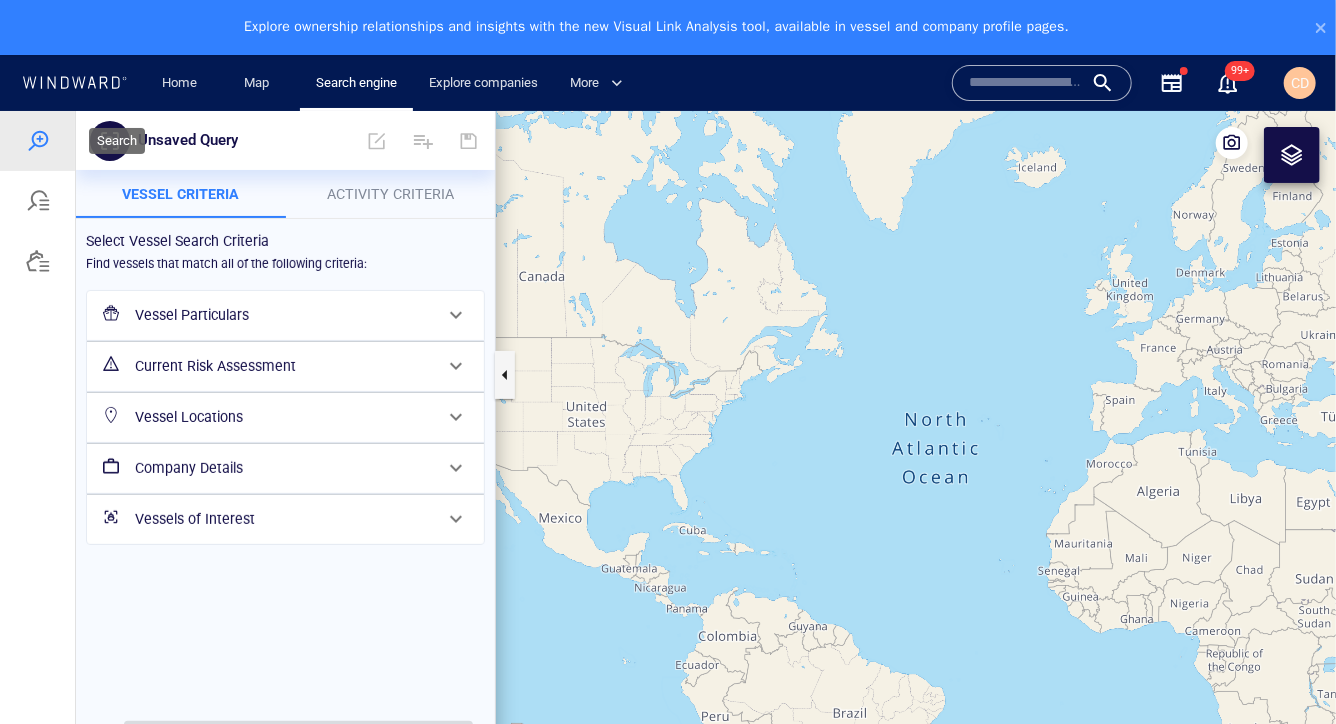 click at bounding box center [38, 140] 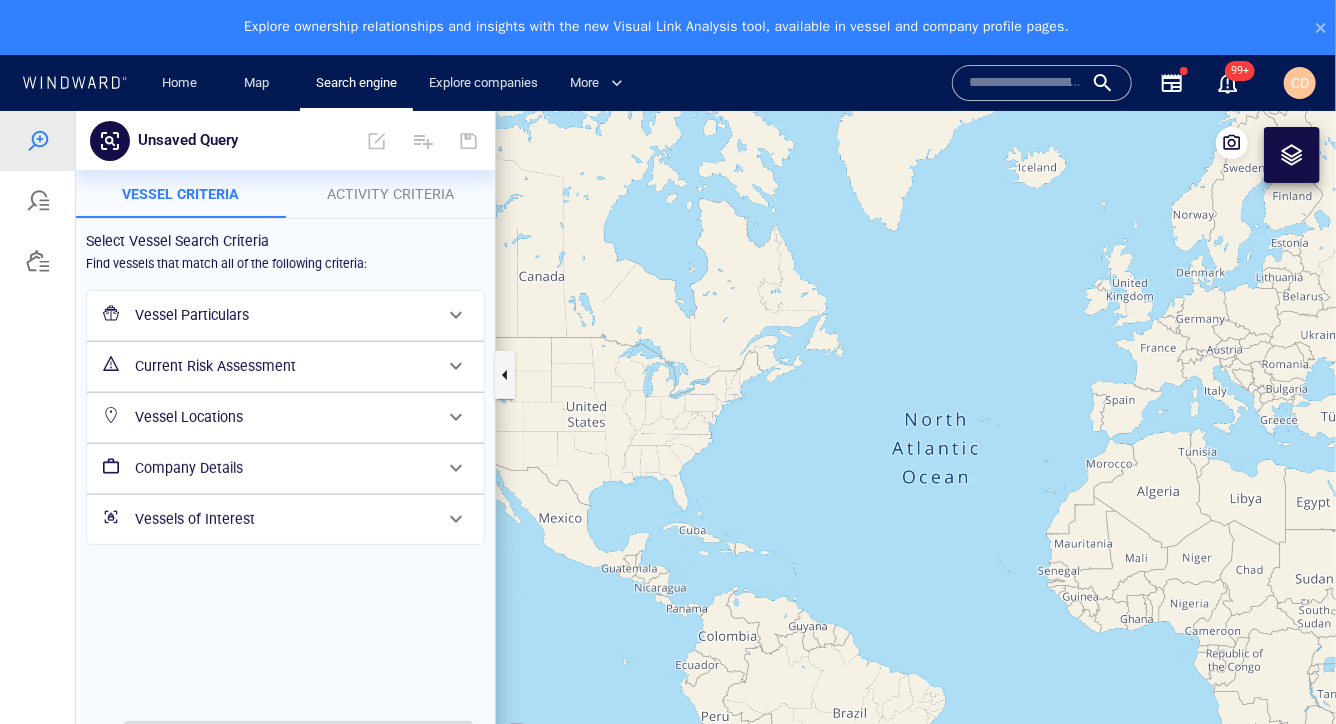 click on "Vessels of Interest" at bounding box center (283, 518) 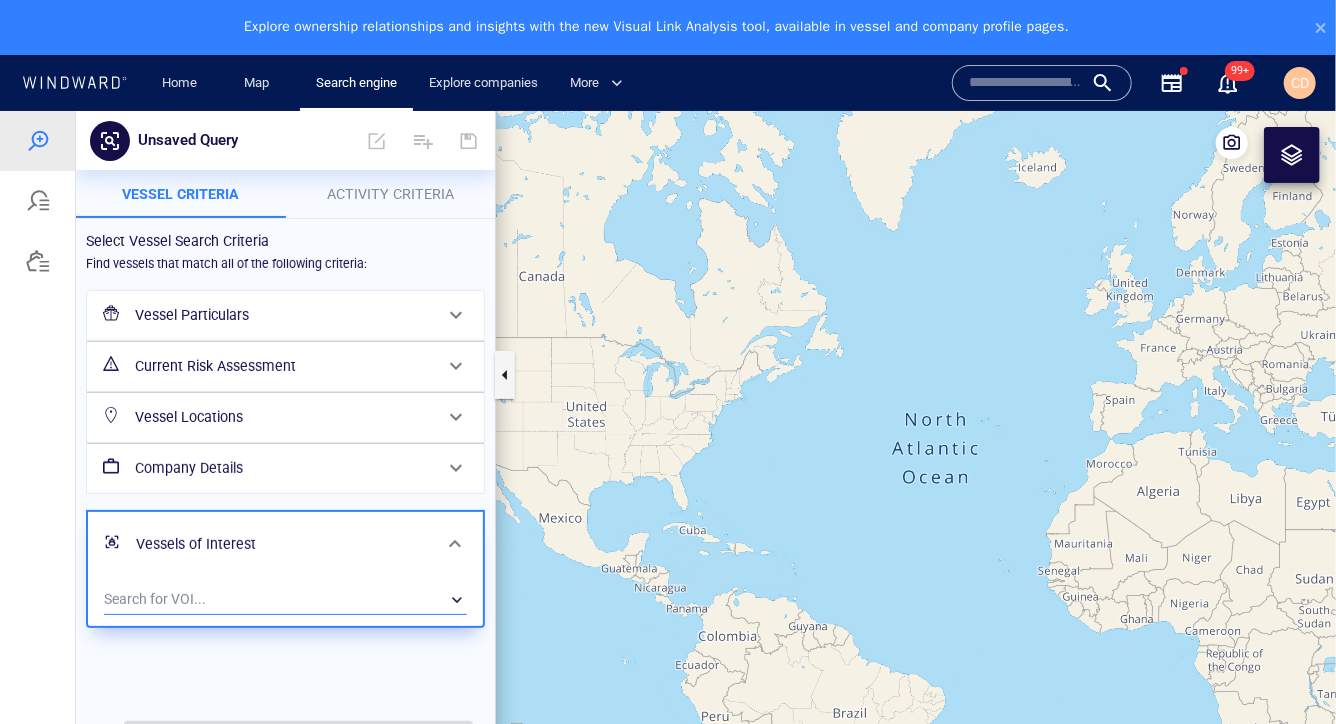 click on "​" at bounding box center (285, 599) 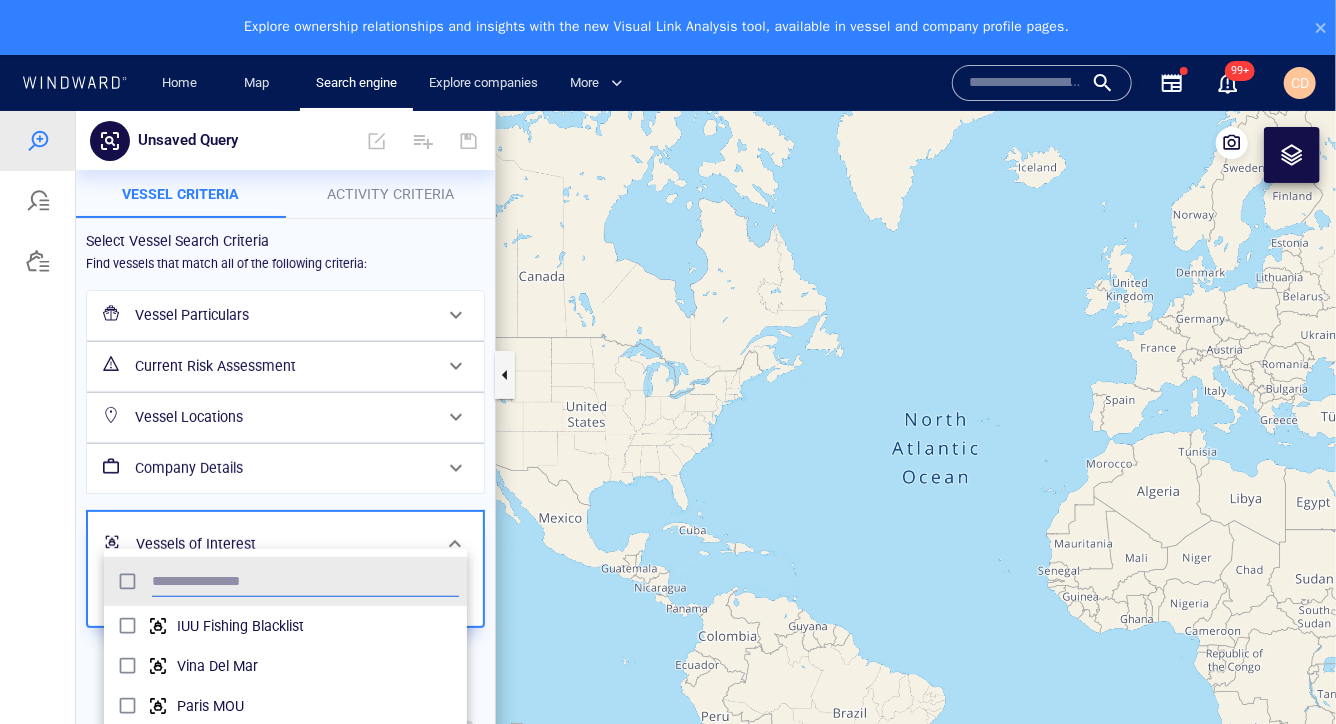 scroll, scrollTop: 0, scrollLeft: 0, axis: both 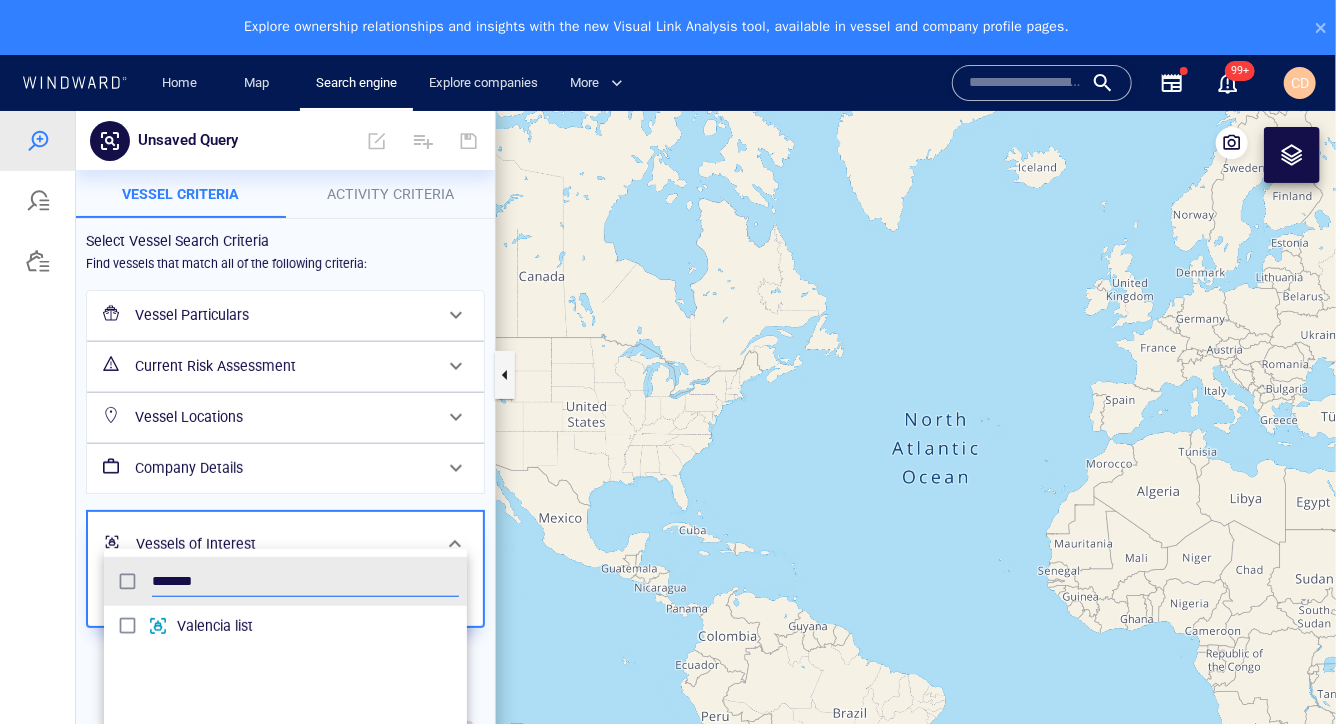 type on "*******" 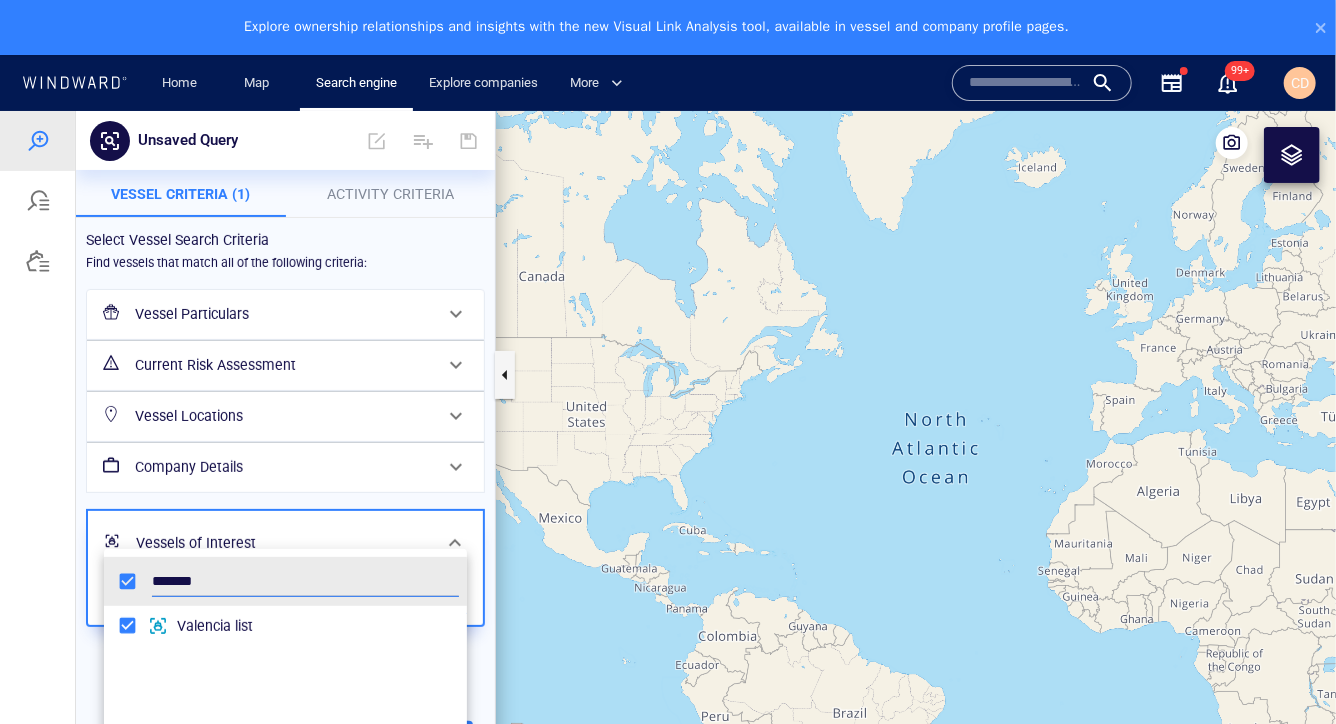 click at bounding box center [668, 444] 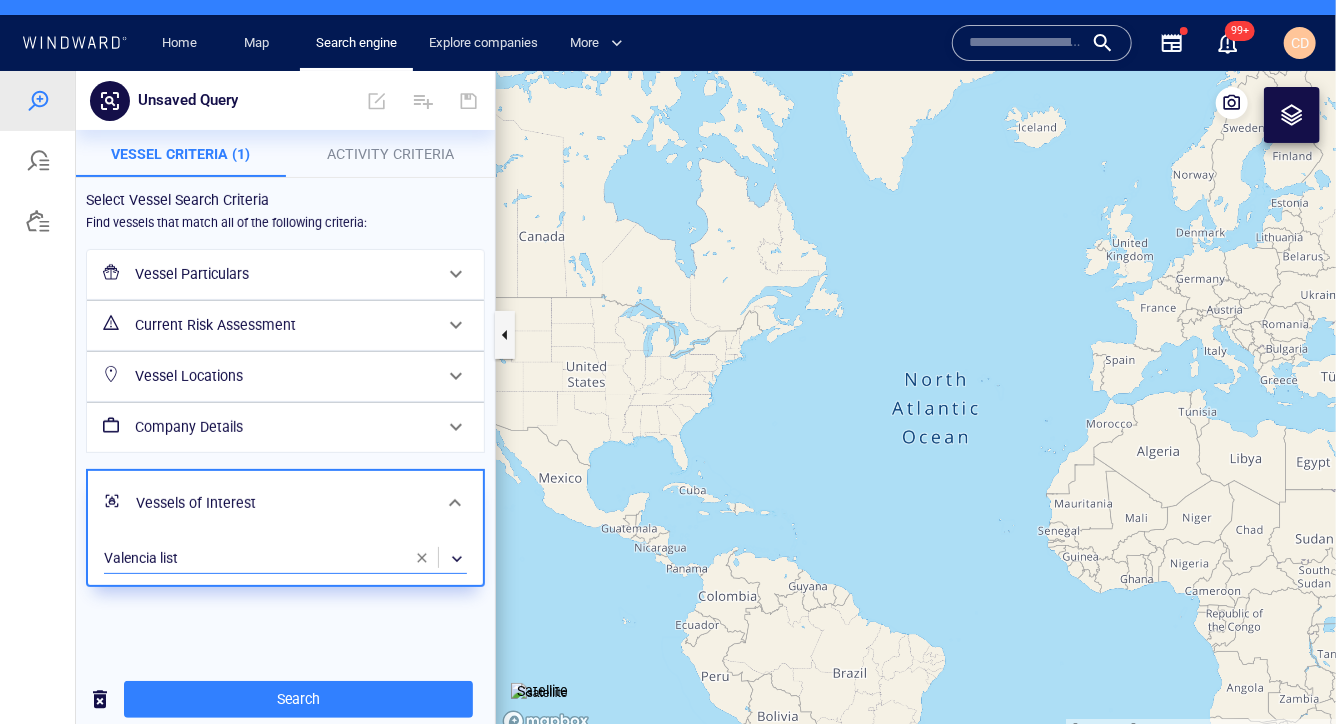 click on "Activity Criteria" at bounding box center [390, 153] 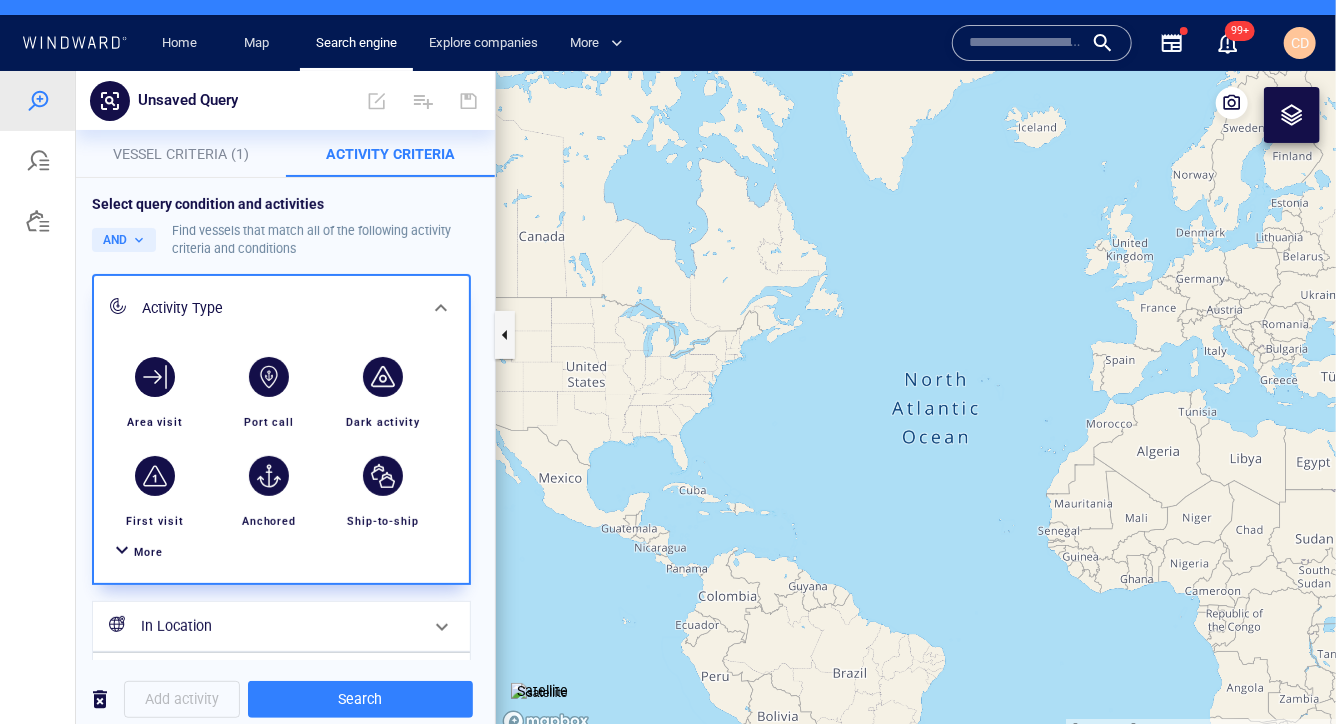 click on "More" at bounding box center [148, 551] 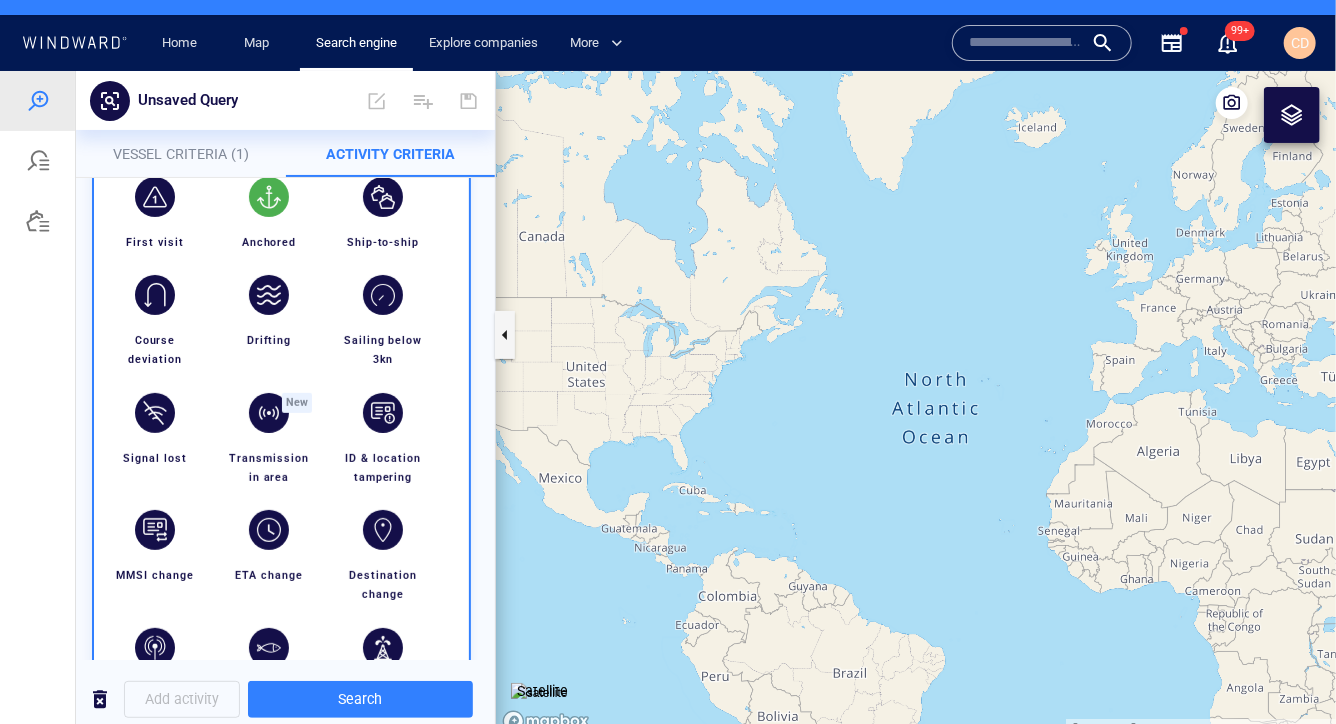 scroll, scrollTop: 285, scrollLeft: 0, axis: vertical 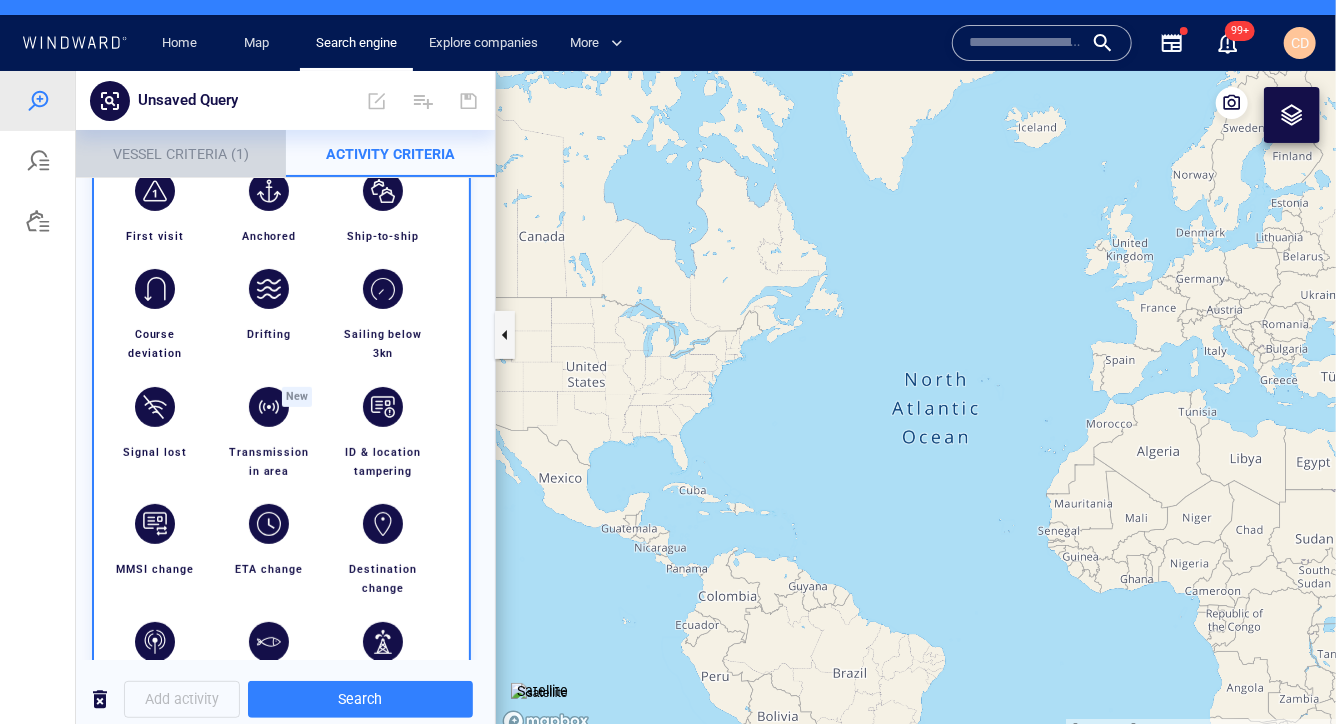 click on "Vessel Criteria (1)" at bounding box center [181, 153] 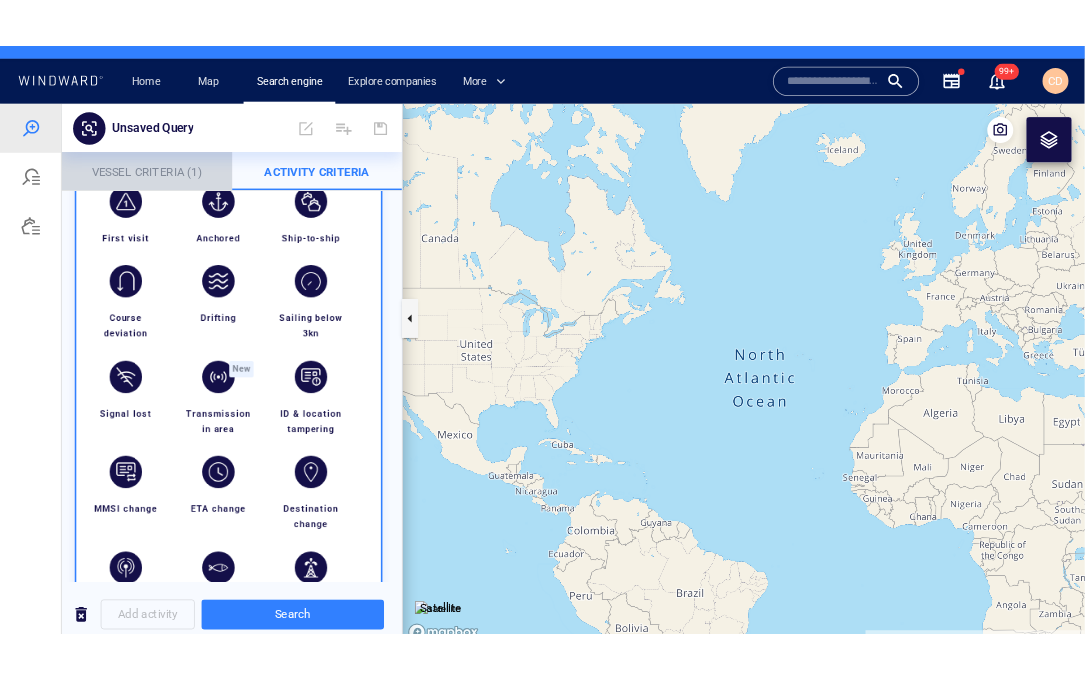 scroll, scrollTop: 223, scrollLeft: 0, axis: vertical 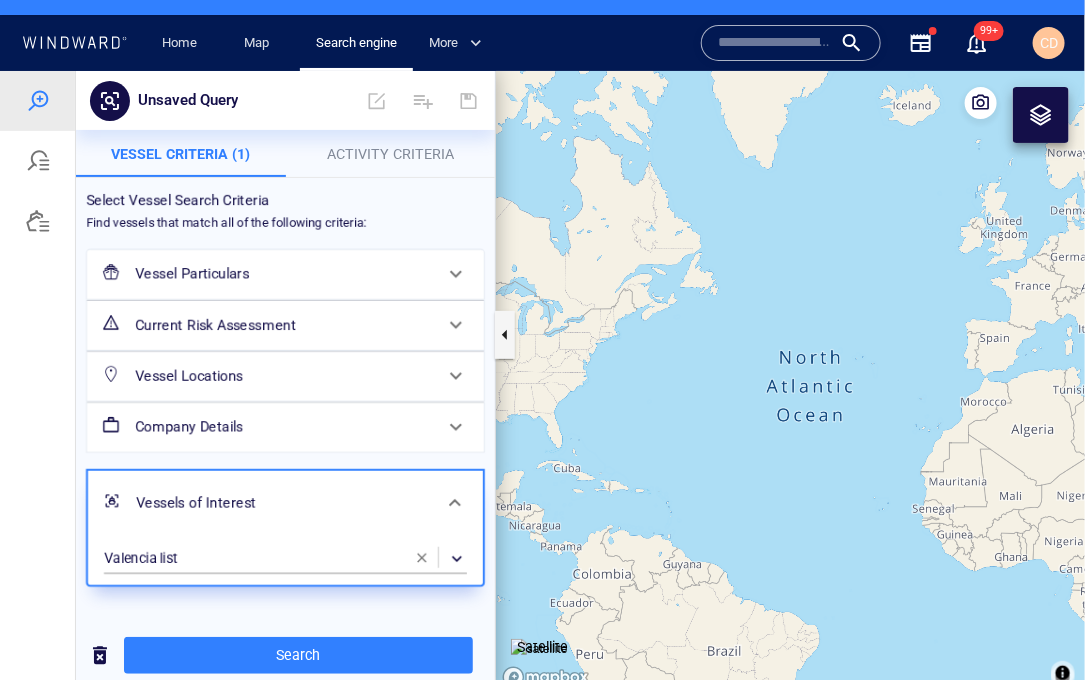 click on "Activity Criteria" at bounding box center (390, 153) 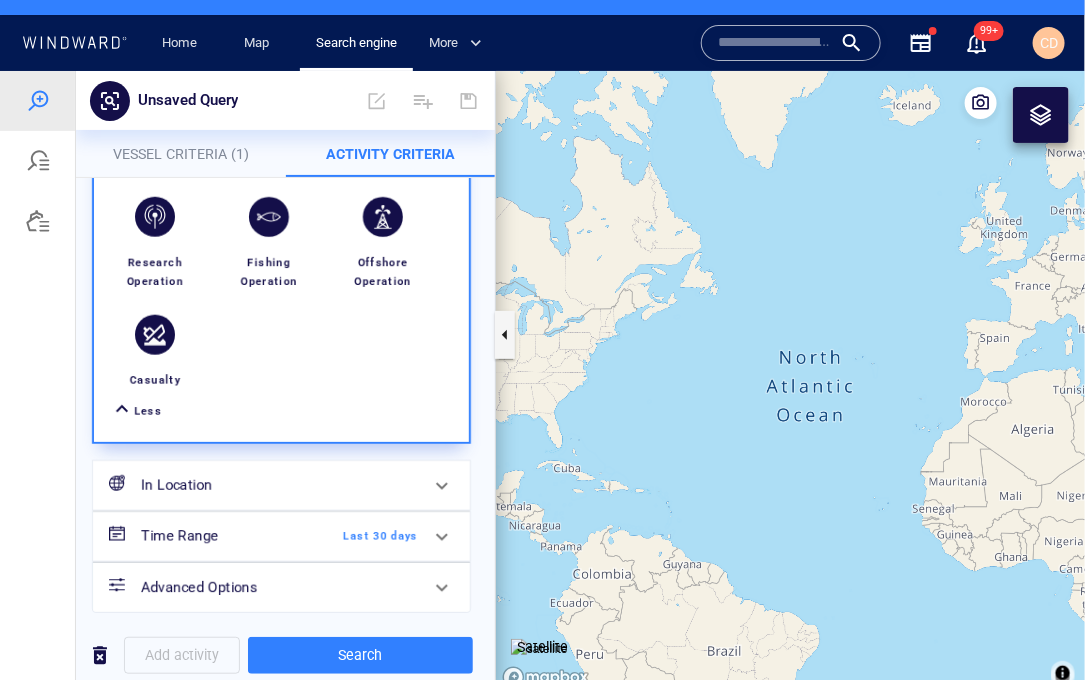 scroll, scrollTop: 716, scrollLeft: 0, axis: vertical 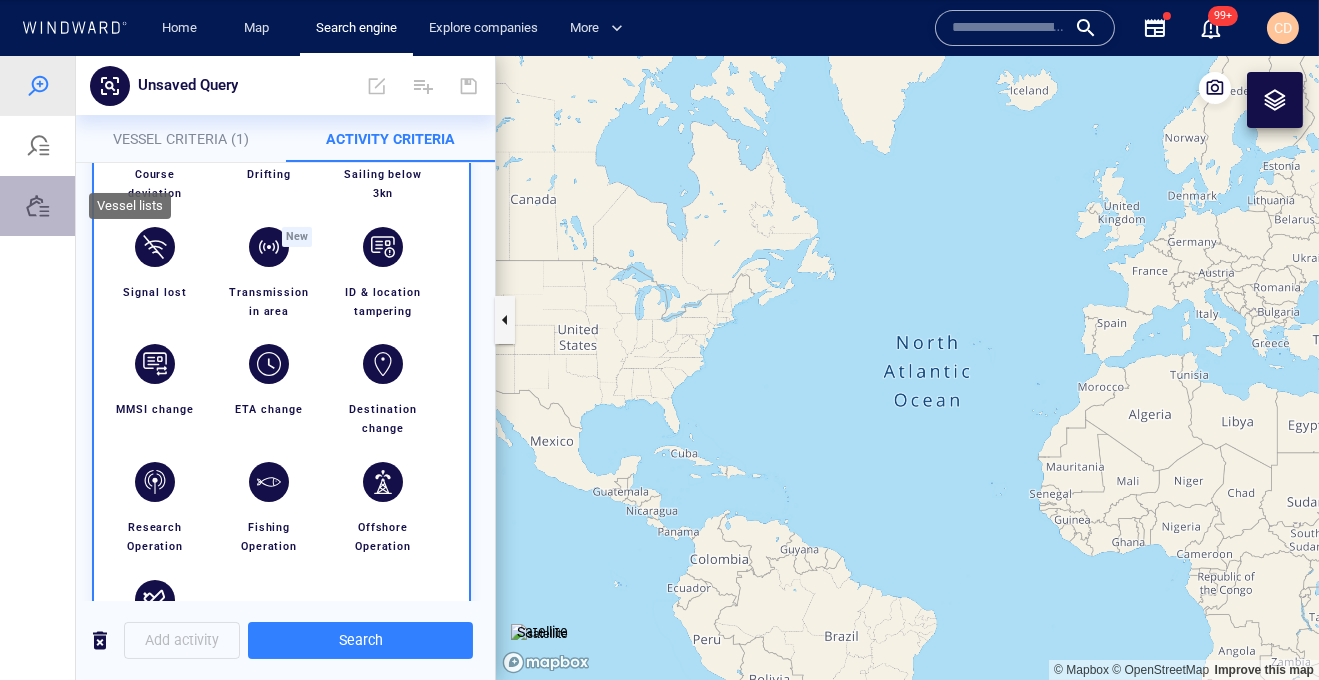 click at bounding box center (38, 206) 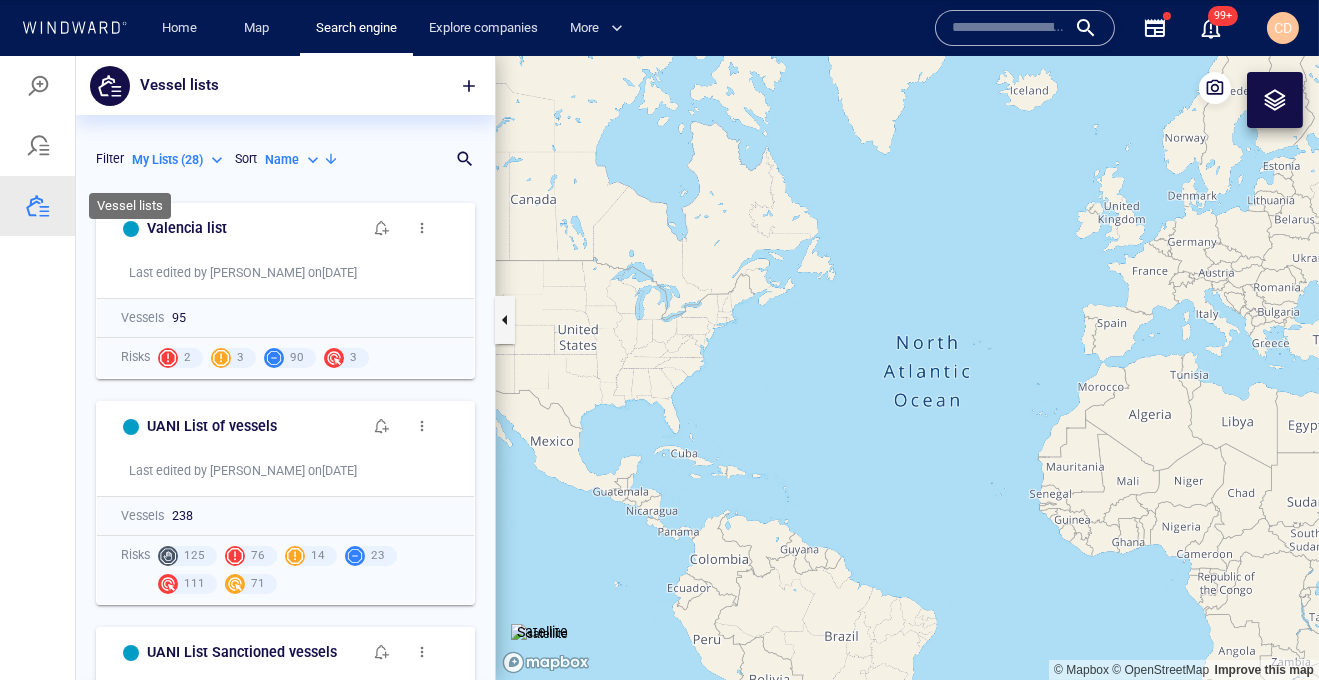 scroll, scrollTop: 1, scrollLeft: 0, axis: vertical 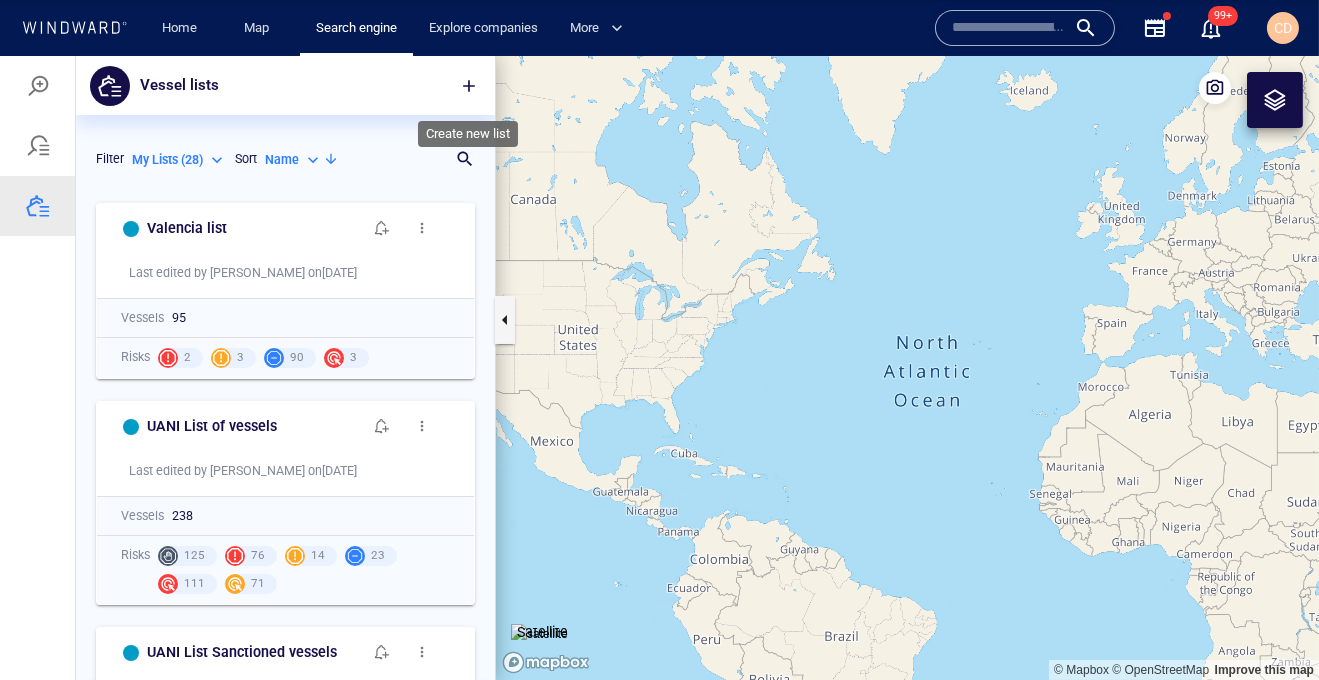 click at bounding box center [469, 86] 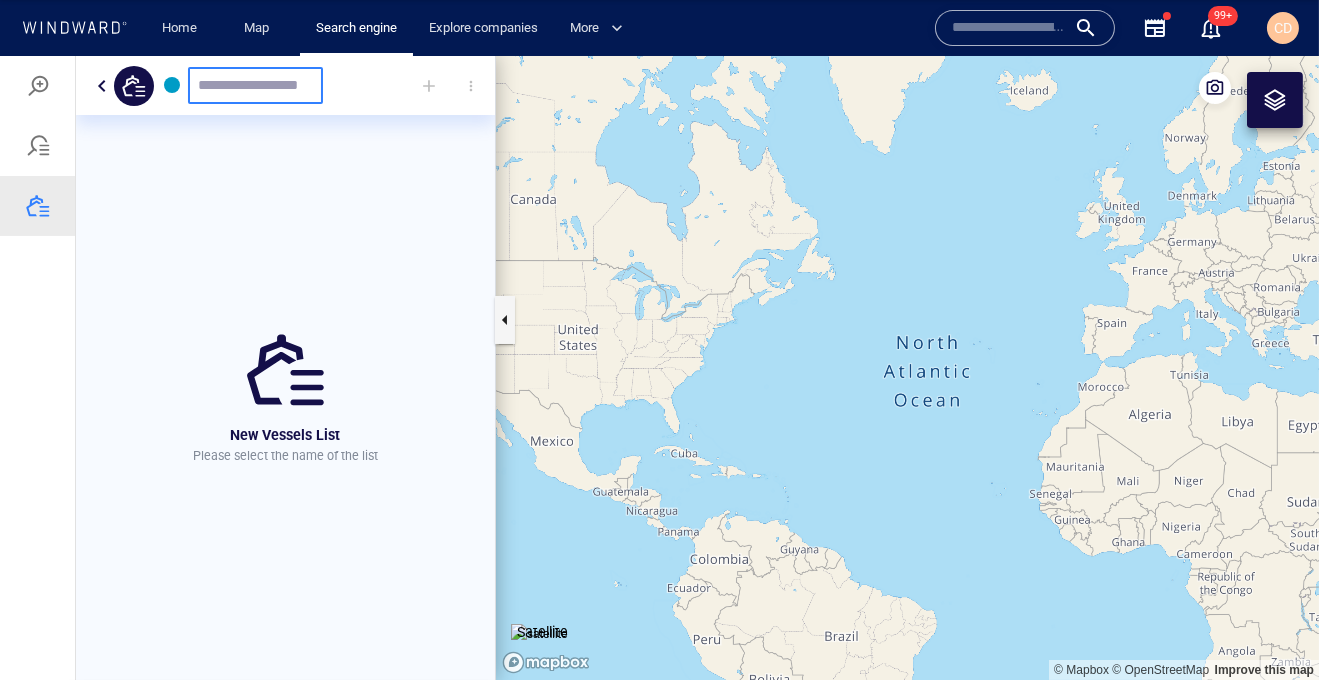 click at bounding box center (255, 85) 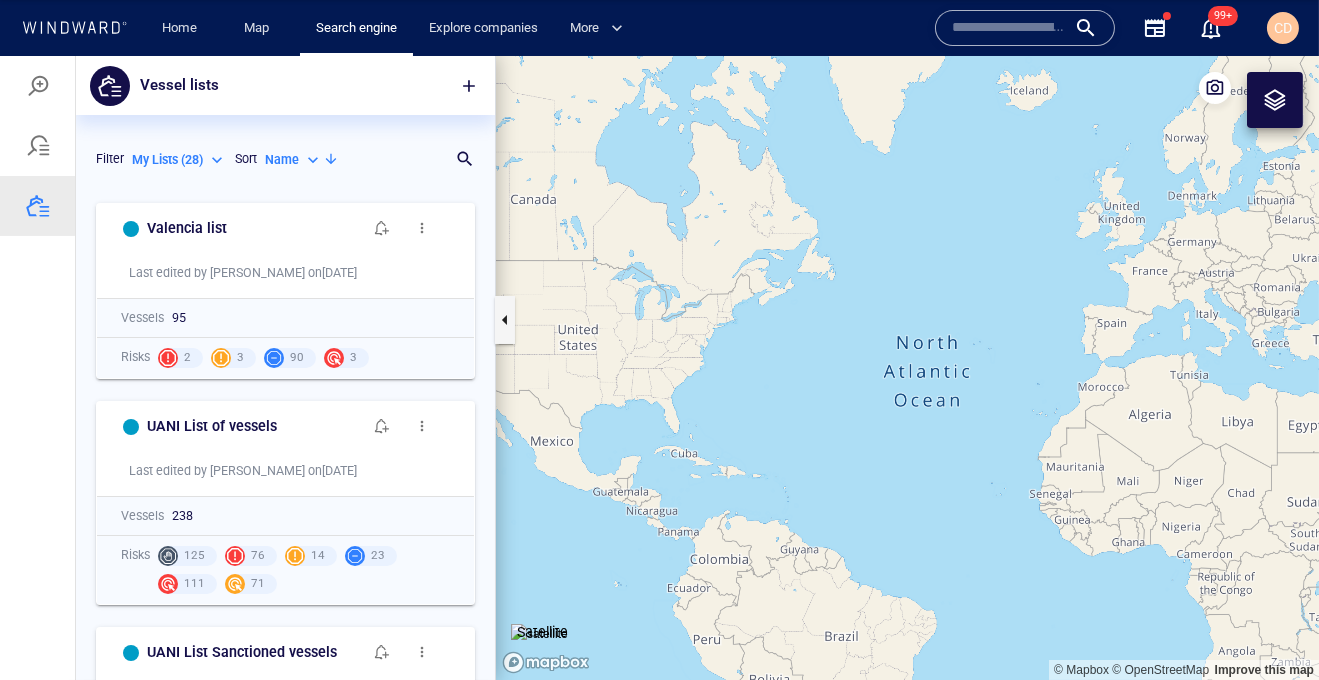 scroll, scrollTop: 1, scrollLeft: 0, axis: vertical 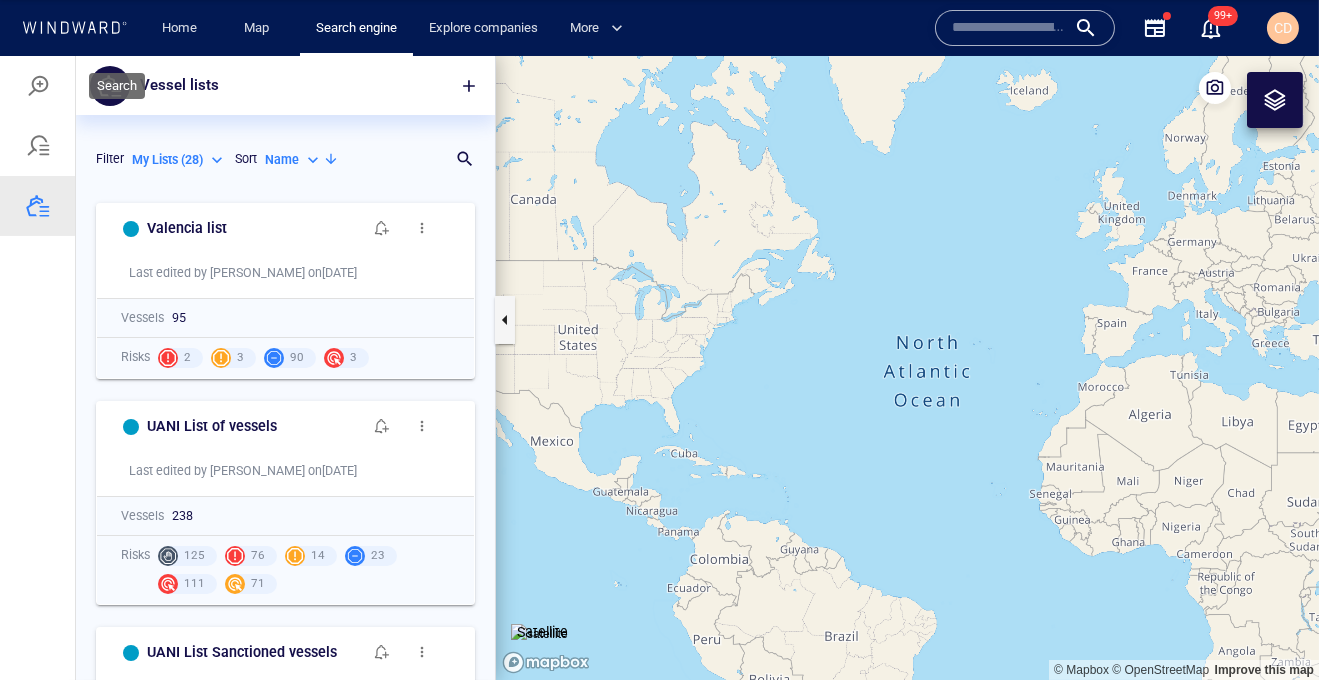 click at bounding box center (37, 86) 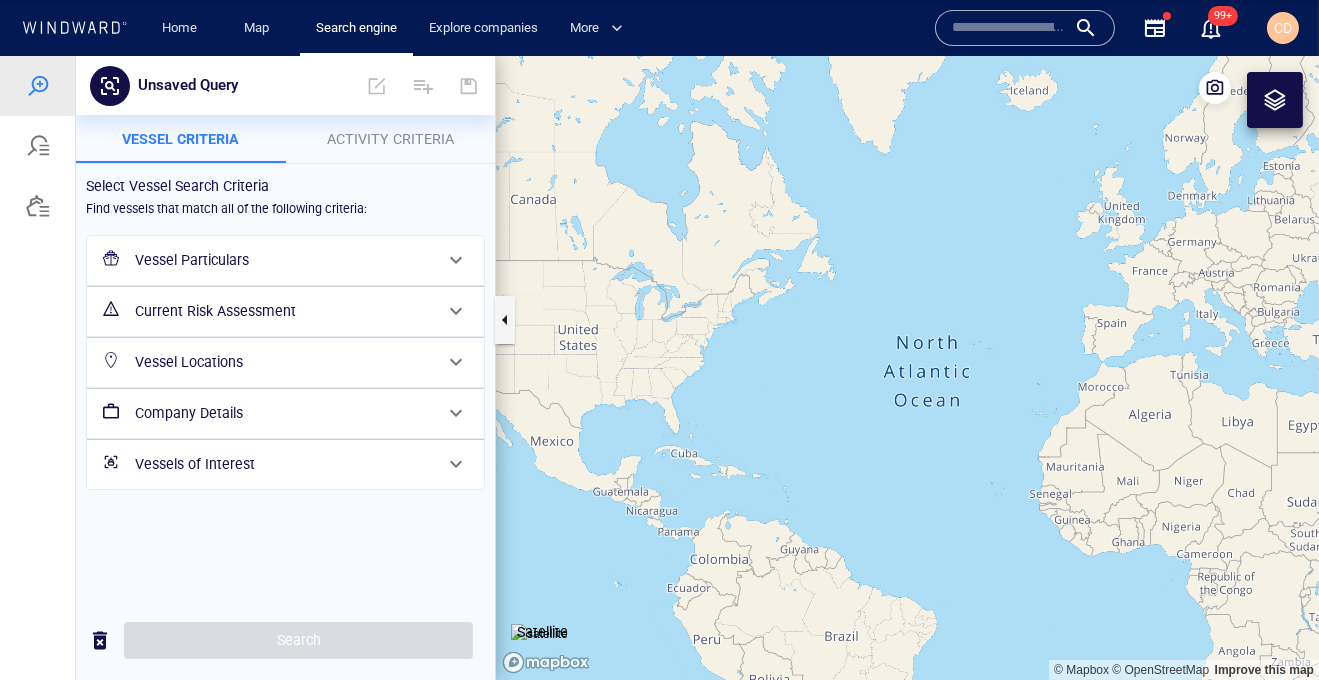 click on "Company Details" at bounding box center [283, 413] 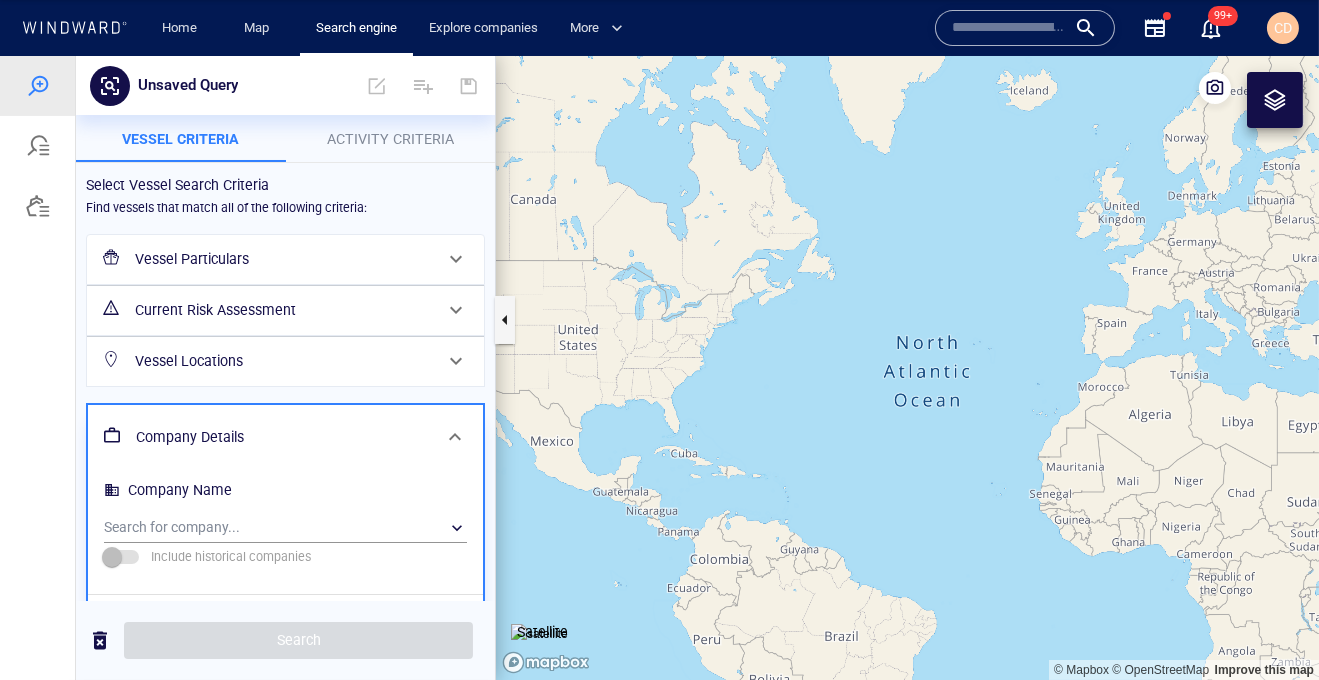 click on "Company Details" at bounding box center (285, 437) 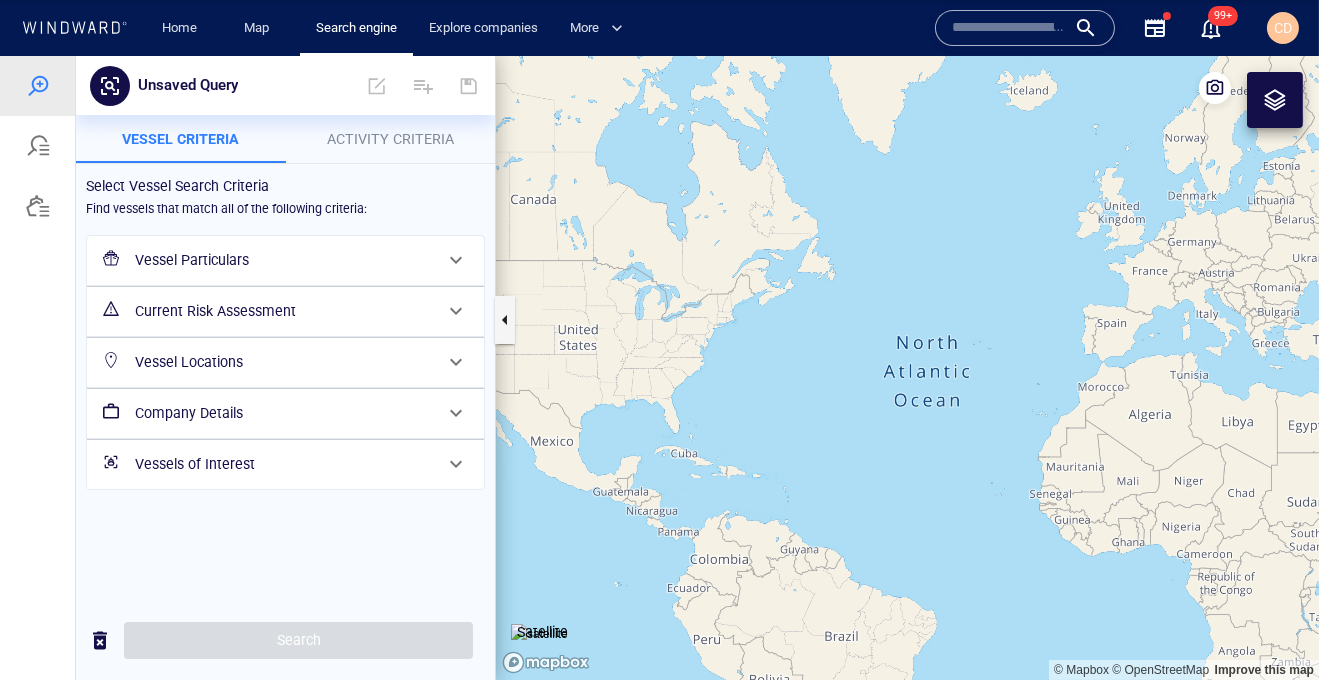 click on "Vessels of Interest" at bounding box center (283, 464) 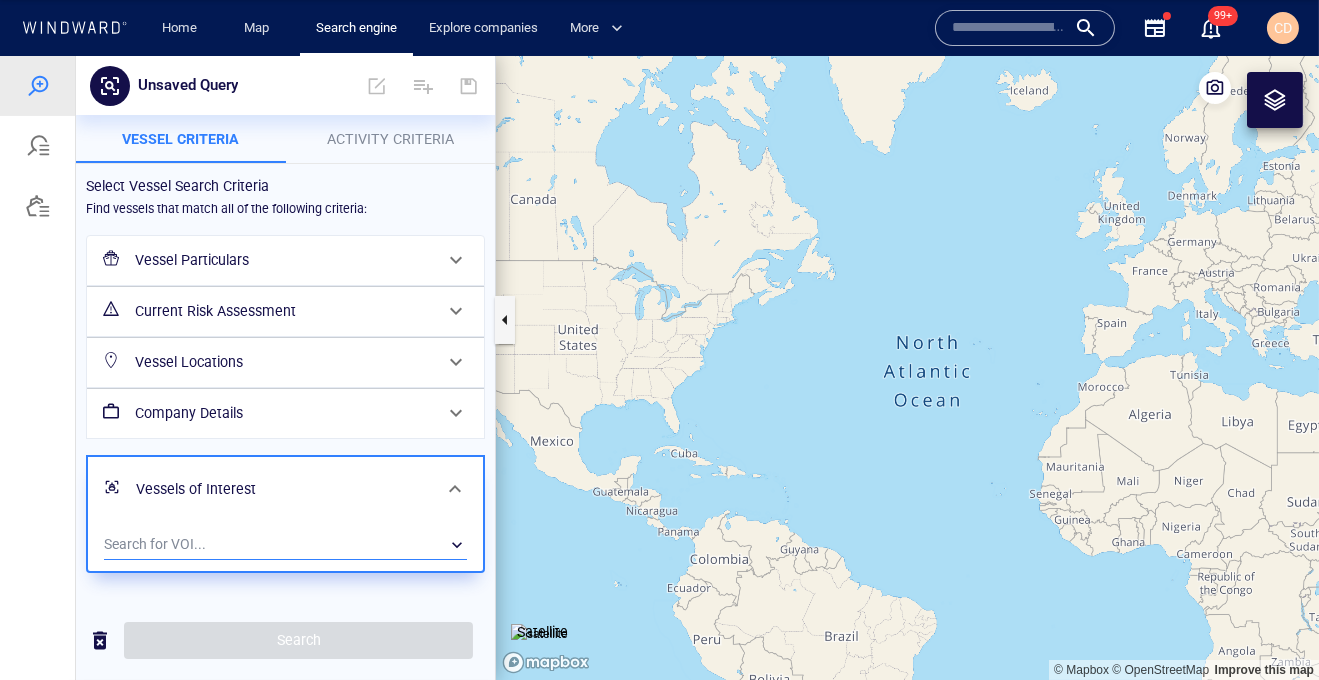 click on "​" at bounding box center (285, 545) 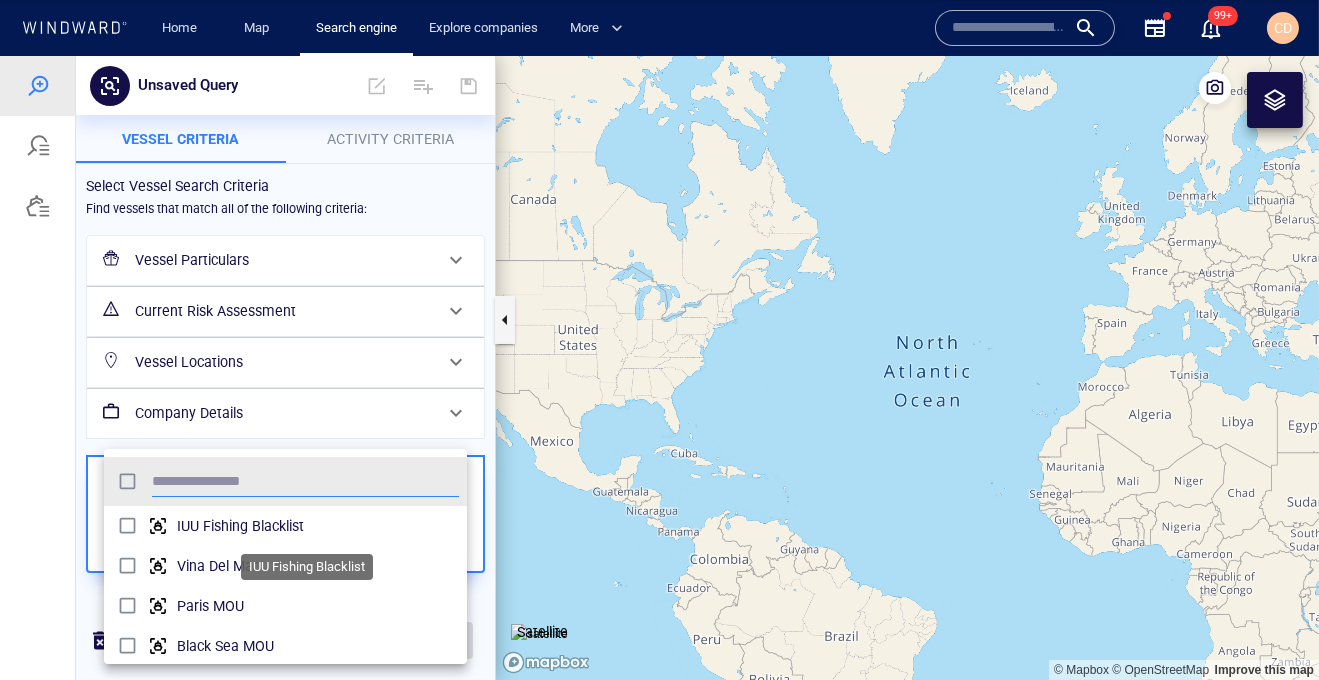 scroll, scrollTop: 0, scrollLeft: 0, axis: both 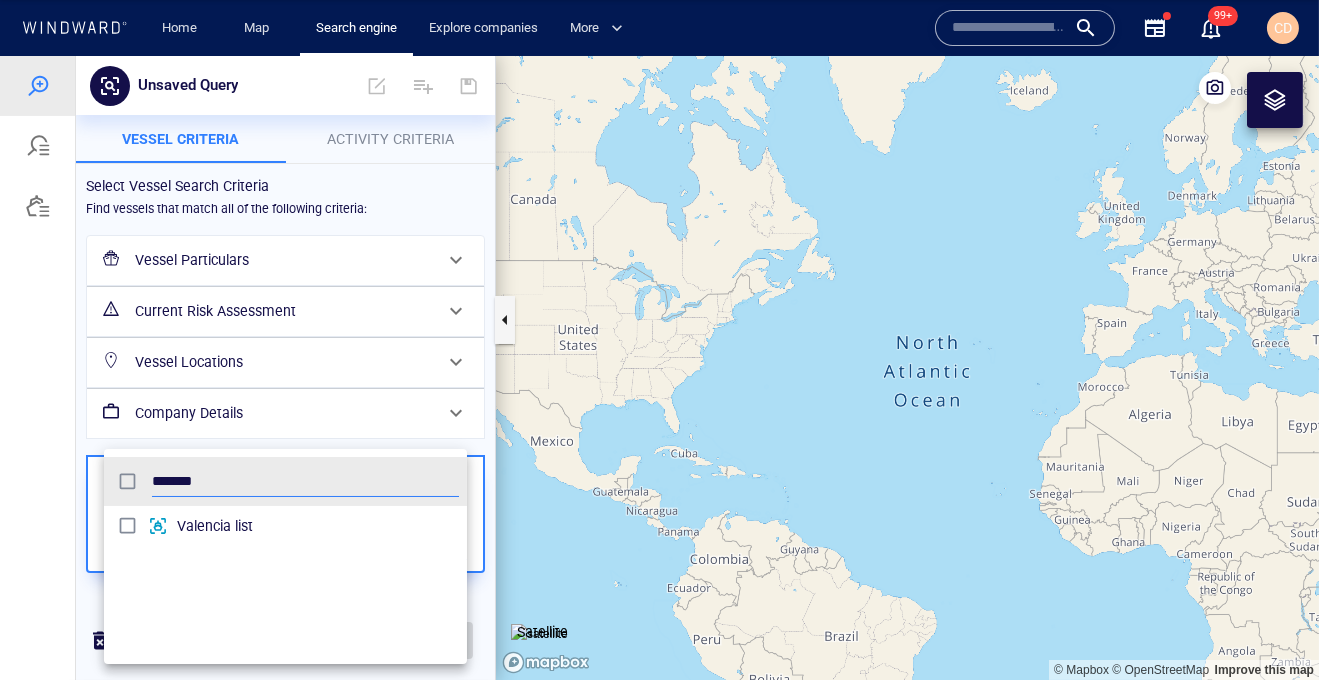 type on "*******" 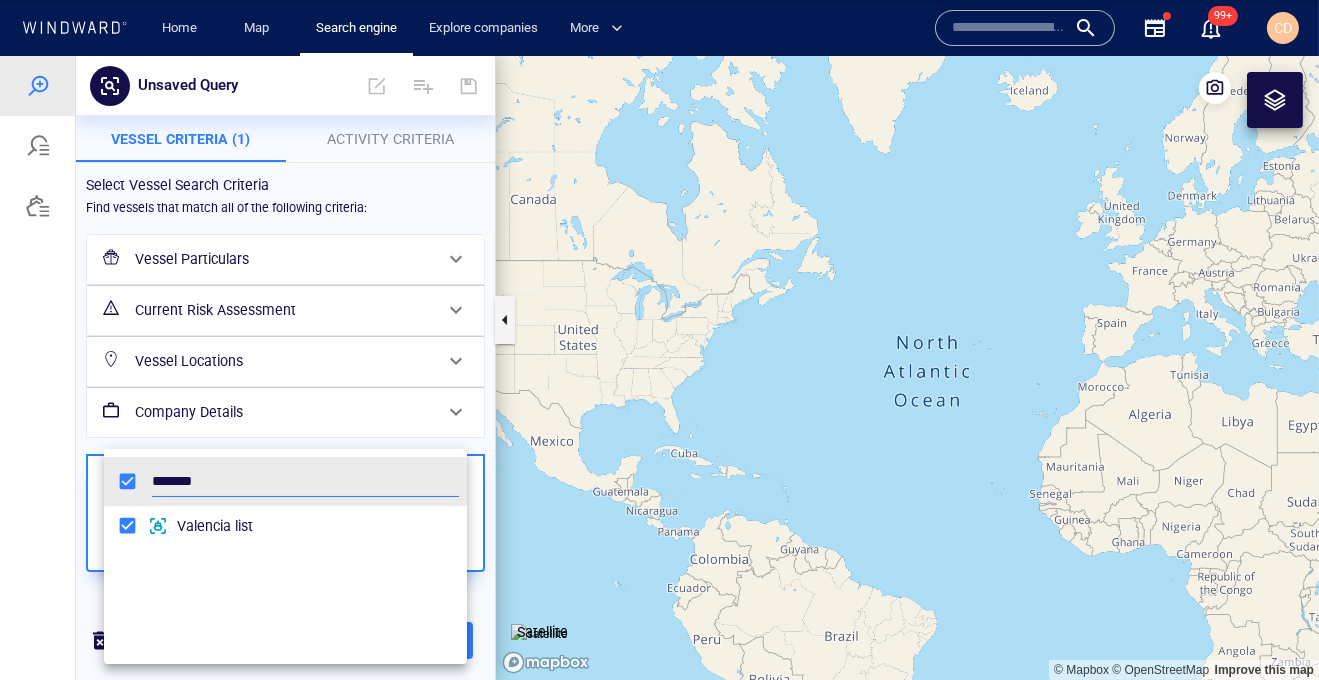 click at bounding box center (659, 368) 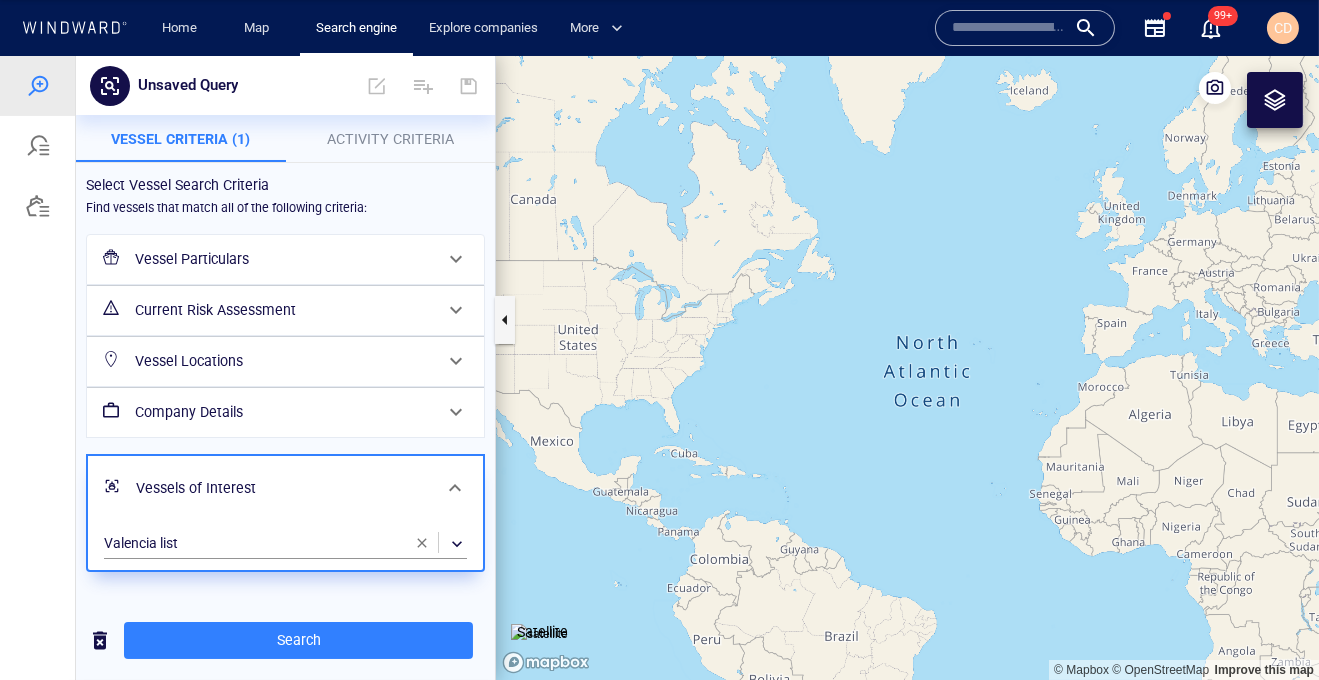 click on "Vessel Locations" at bounding box center [283, 361] 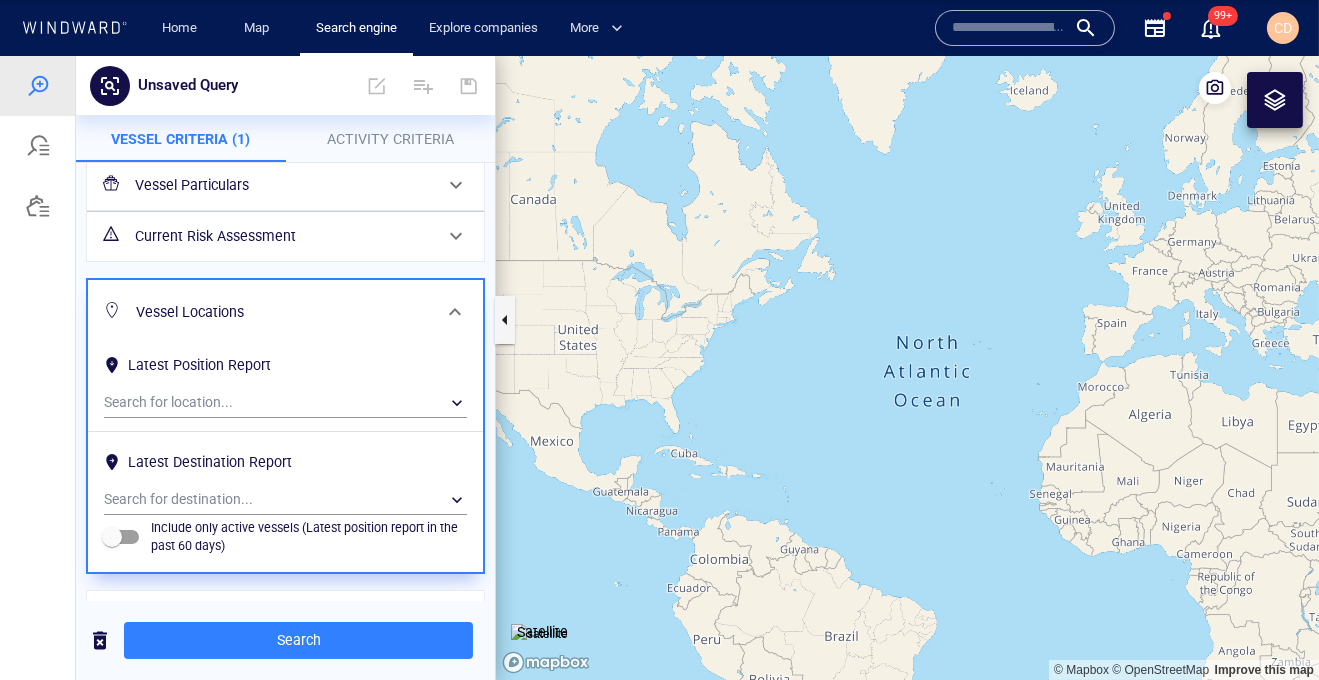 scroll, scrollTop: 78, scrollLeft: 0, axis: vertical 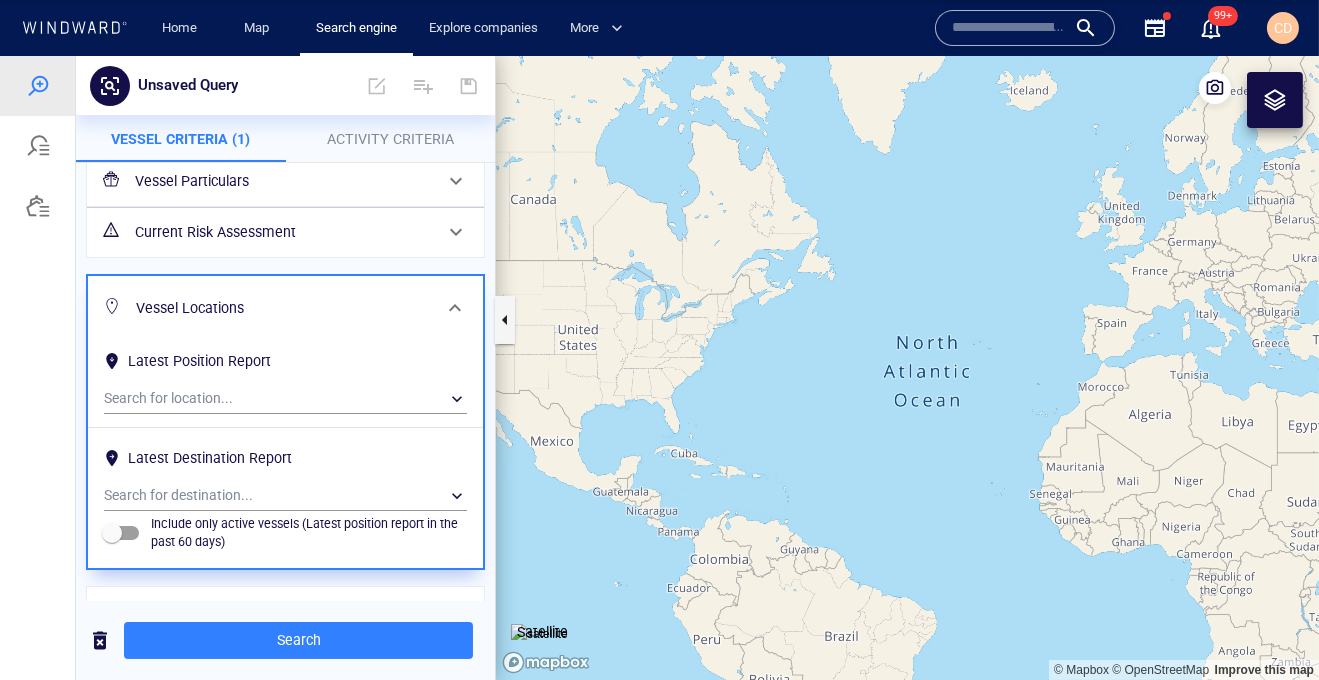 click on "Vessel Particulars" at bounding box center (283, 181) 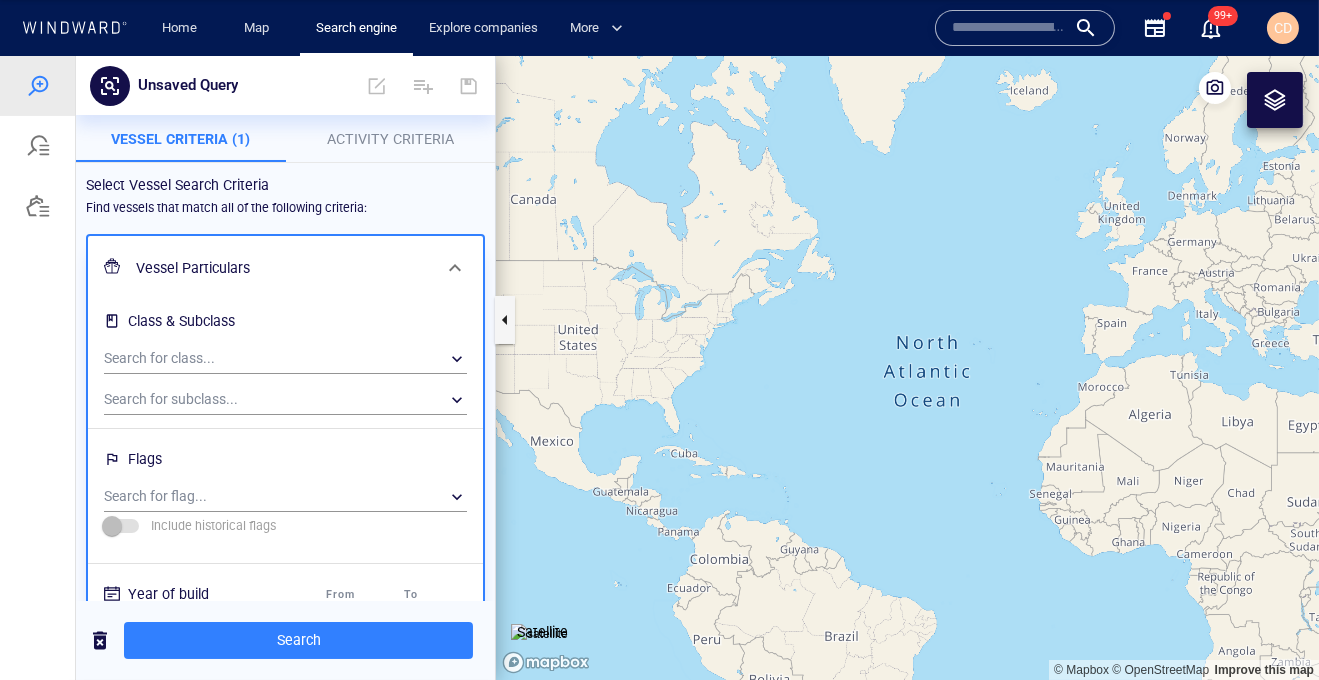 click on "Activity Criteria" at bounding box center (390, 139) 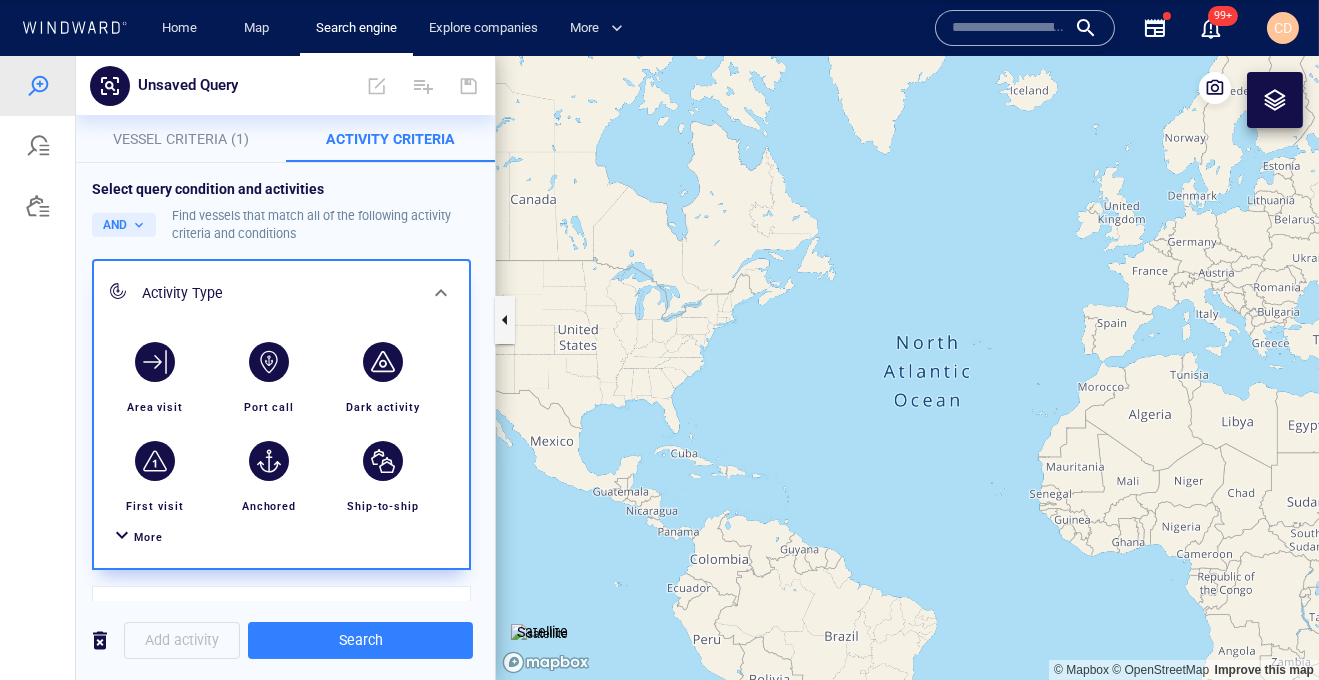 click at bounding box center (122, 537) 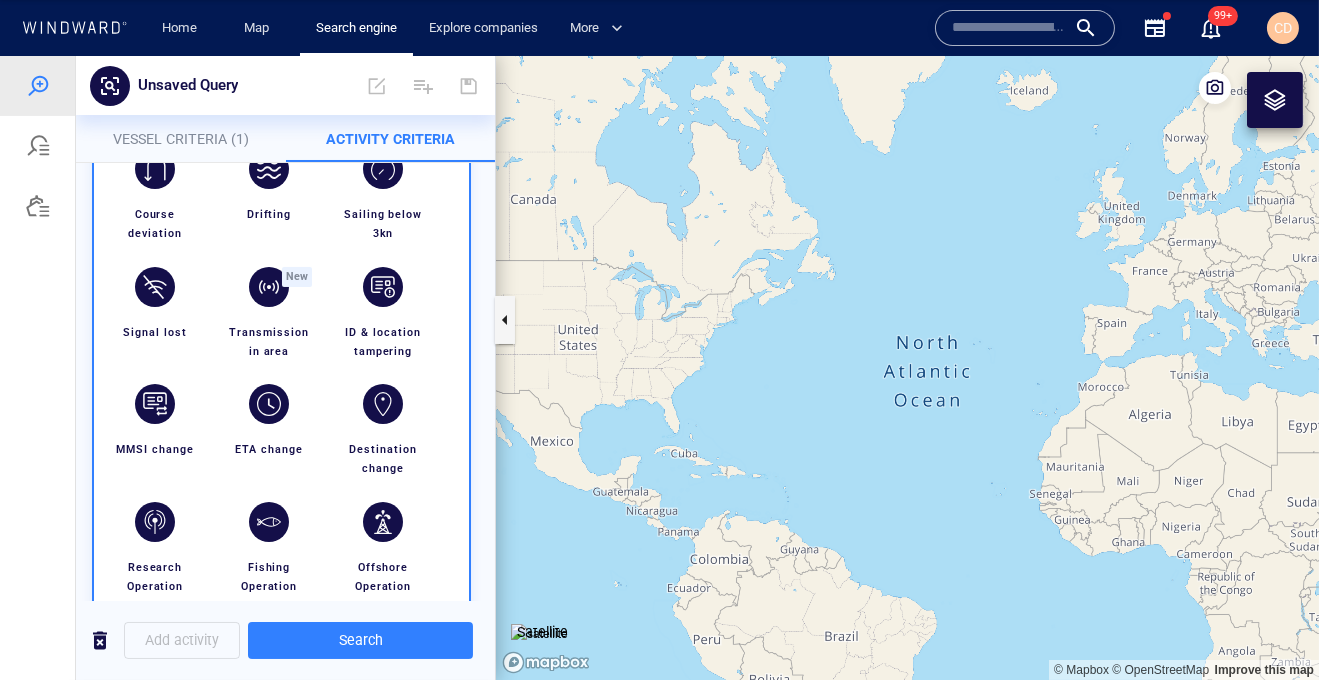 scroll, scrollTop: 430, scrollLeft: 0, axis: vertical 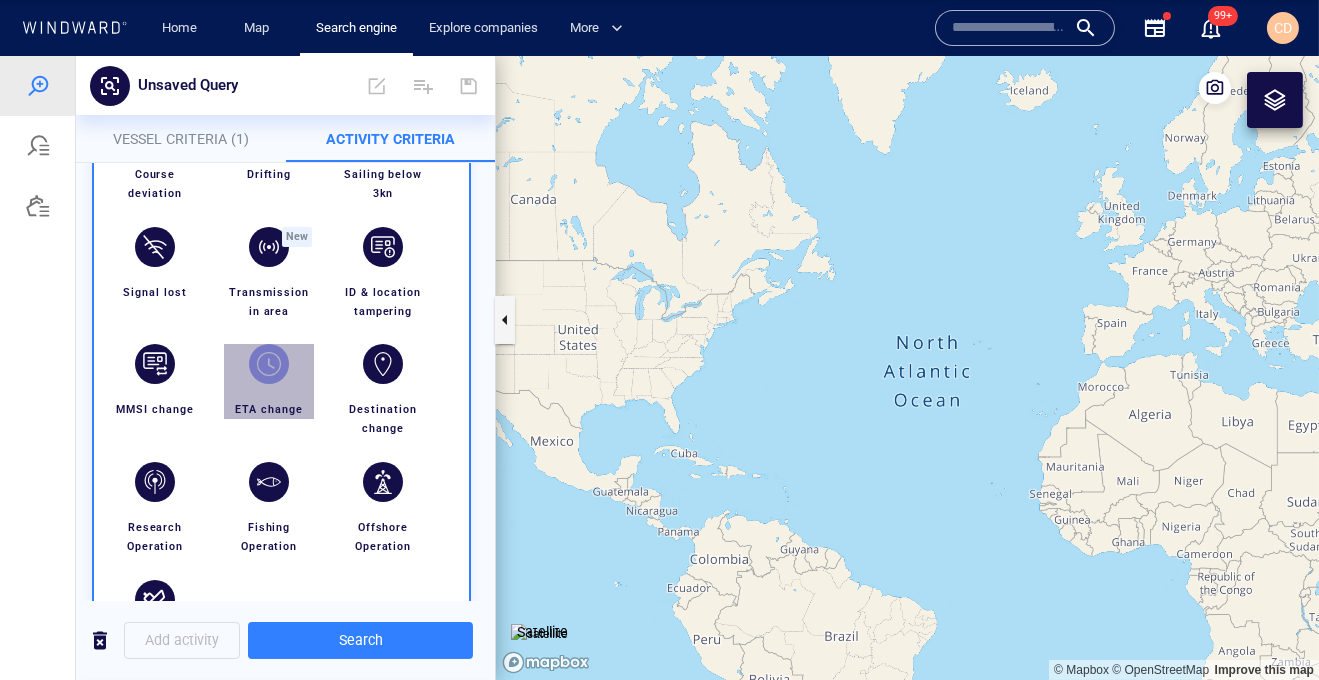 click at bounding box center [269, 364] 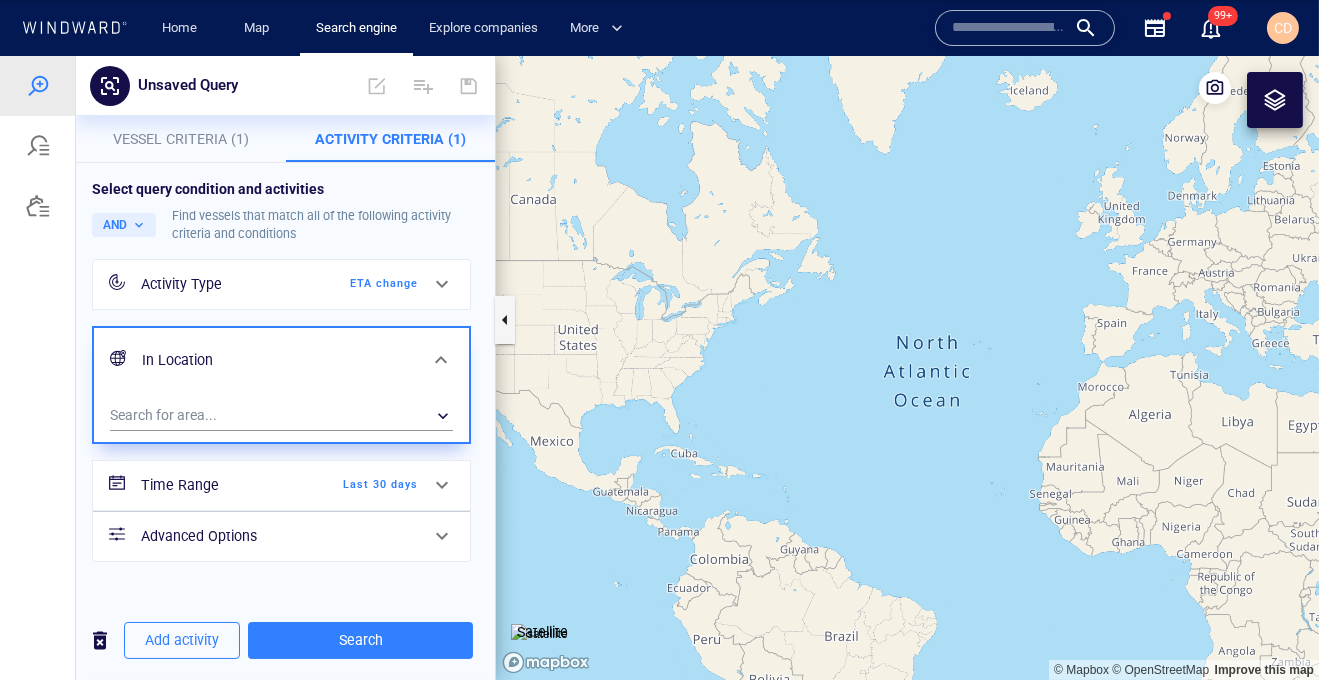 scroll, scrollTop: 0, scrollLeft: 0, axis: both 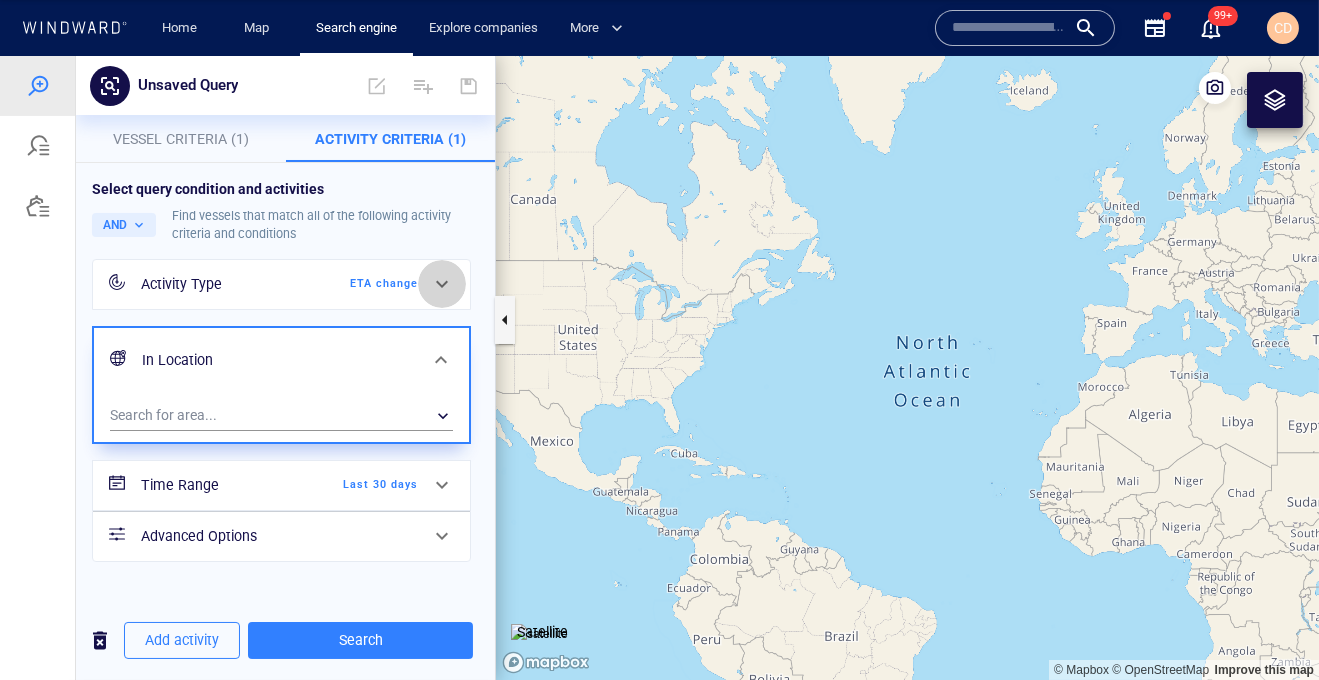 click 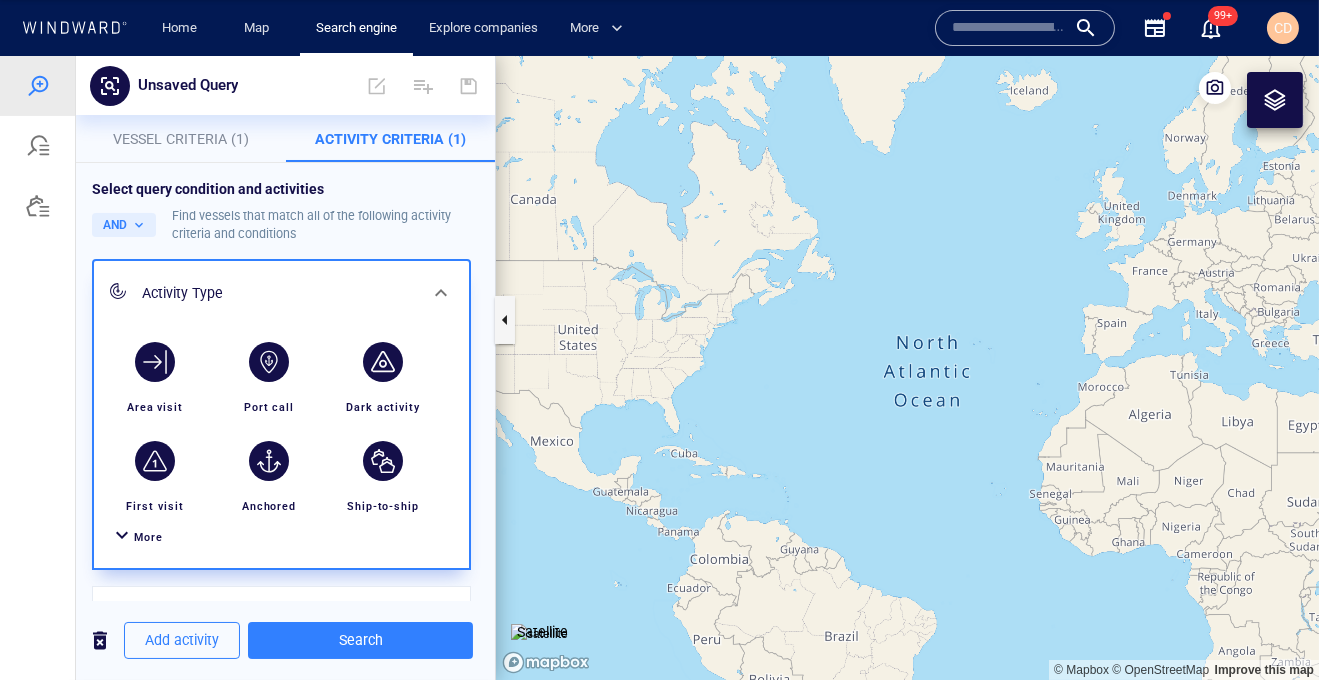 scroll, scrollTop: 152, scrollLeft: 0, axis: vertical 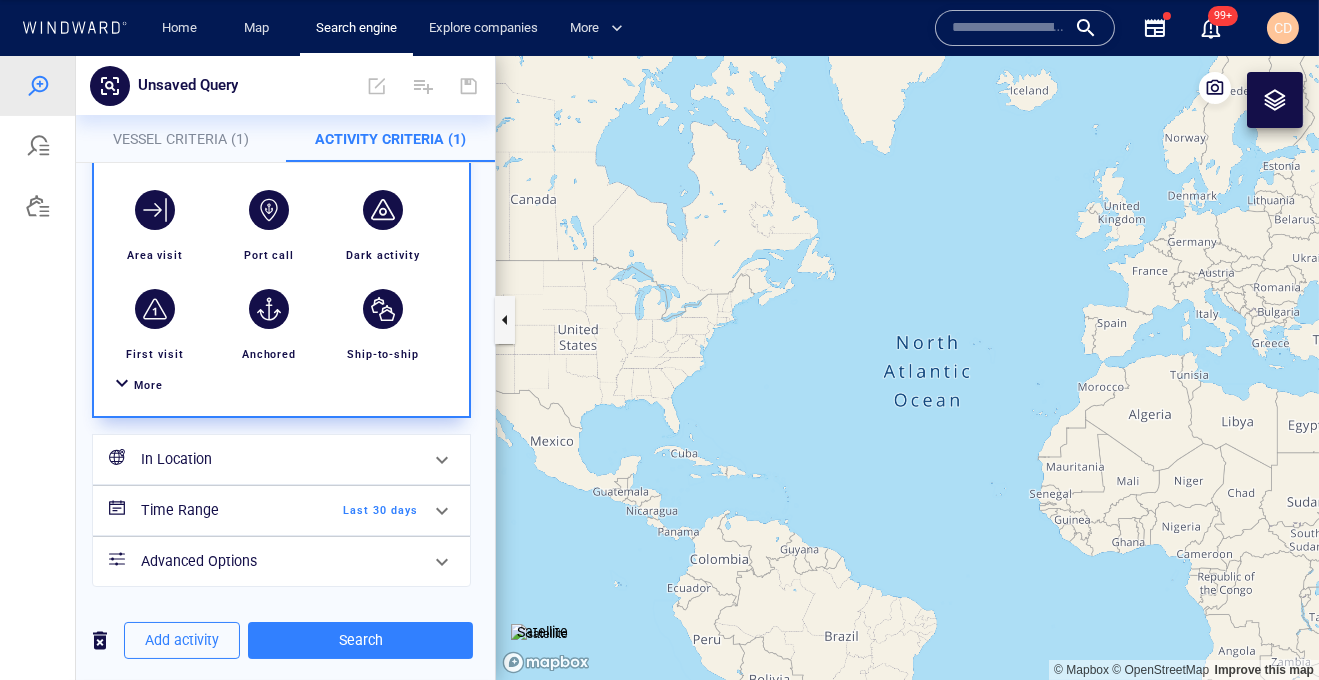 click on "More" at bounding box center [148, 385] 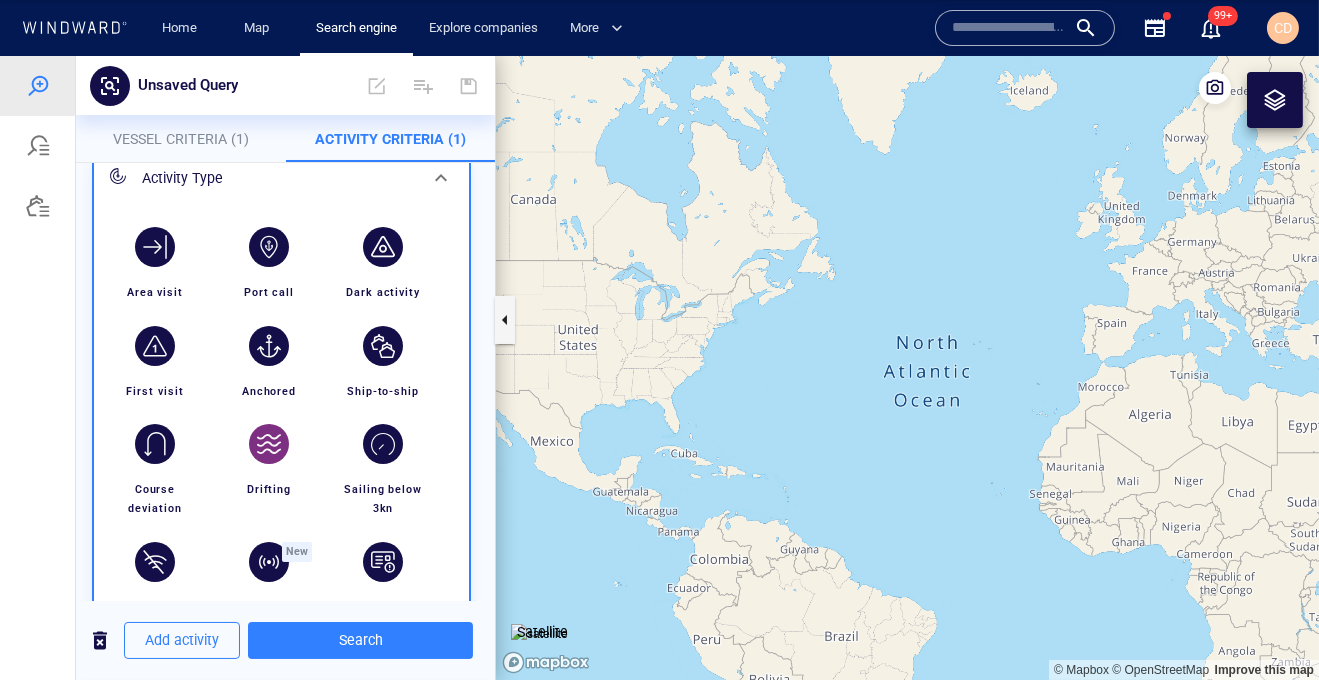 scroll, scrollTop: 251, scrollLeft: 0, axis: vertical 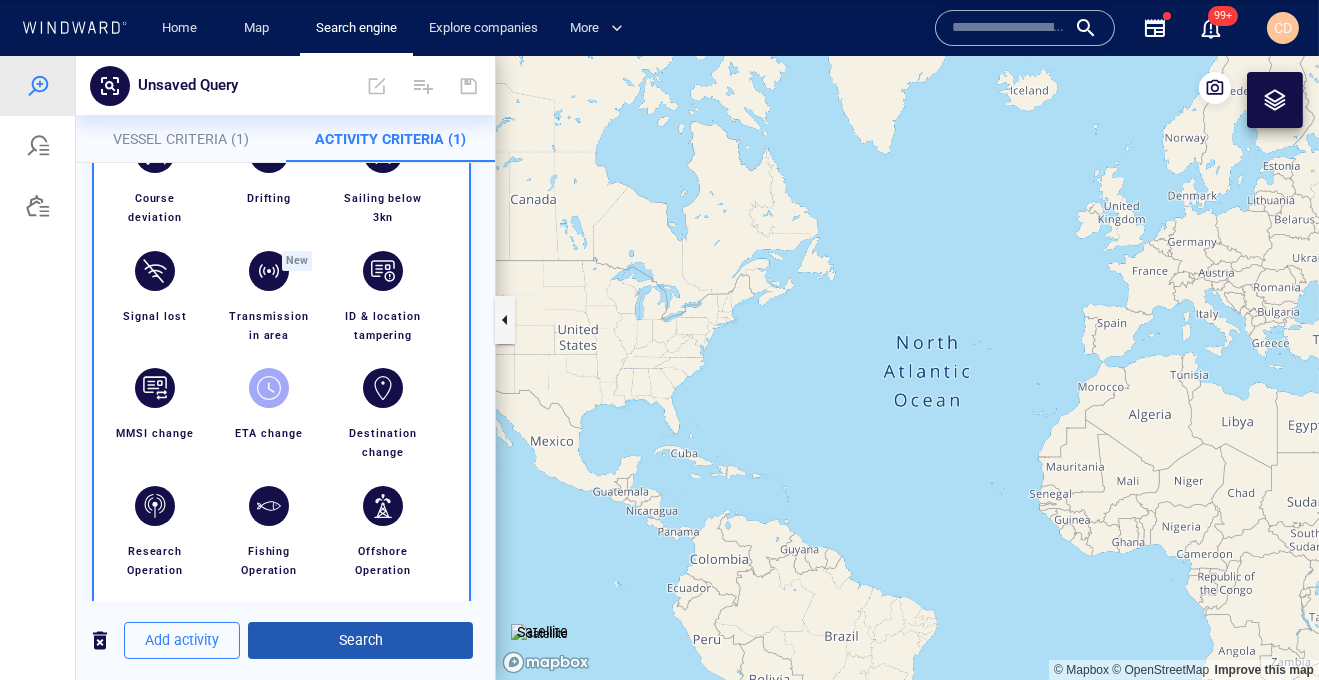 click on "Search" at bounding box center (360, 640) 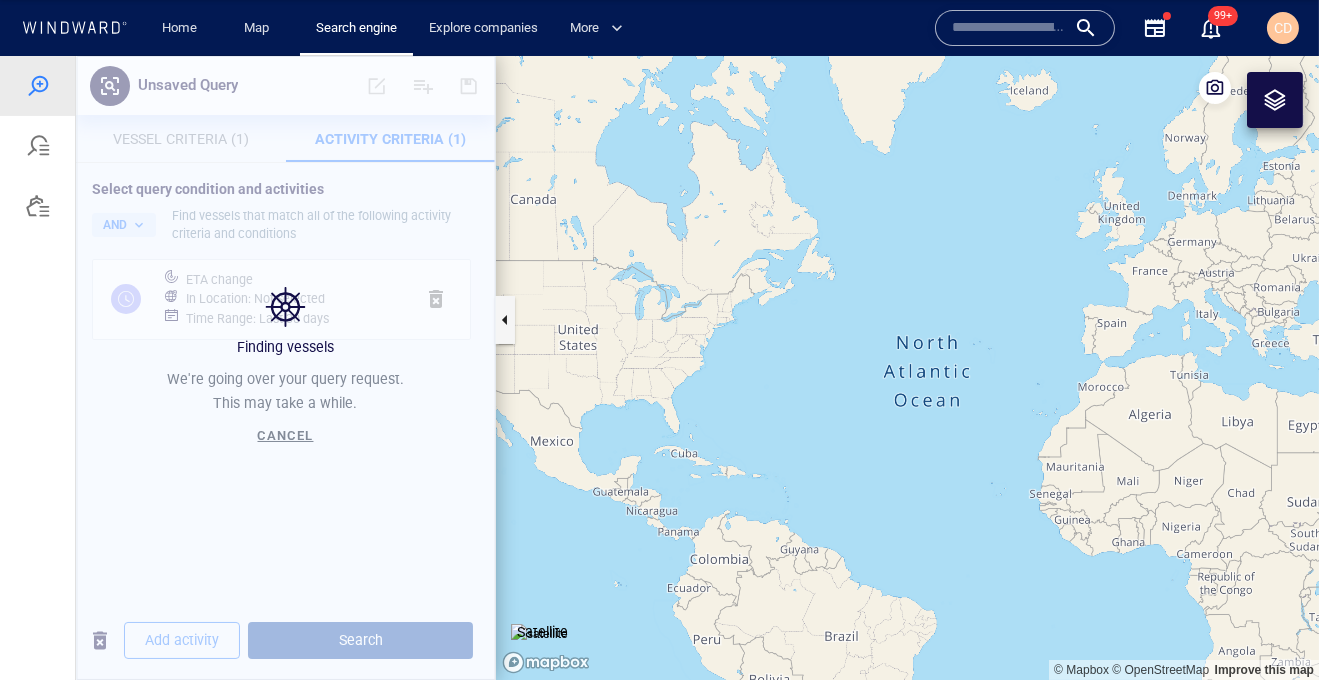scroll, scrollTop: 0, scrollLeft: 0, axis: both 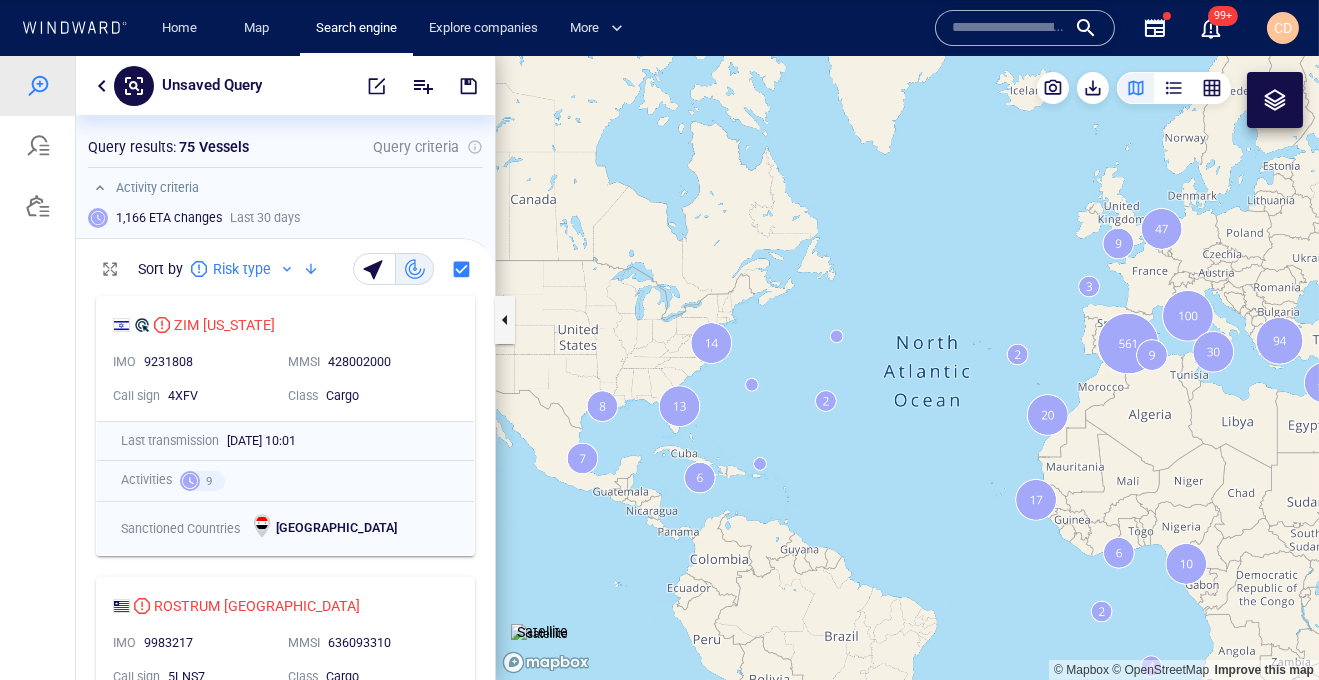 click at bounding box center [102, 86] 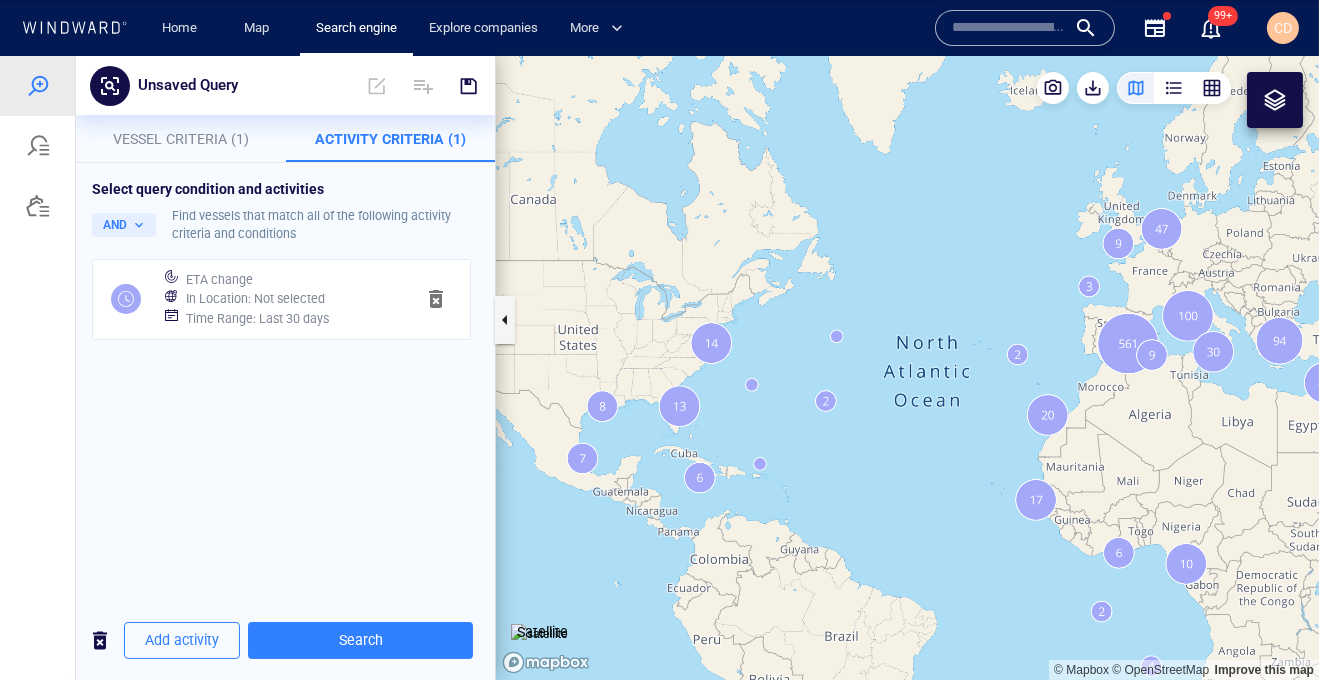 click on "In Location :   Not selected" at bounding box center (292, 299) 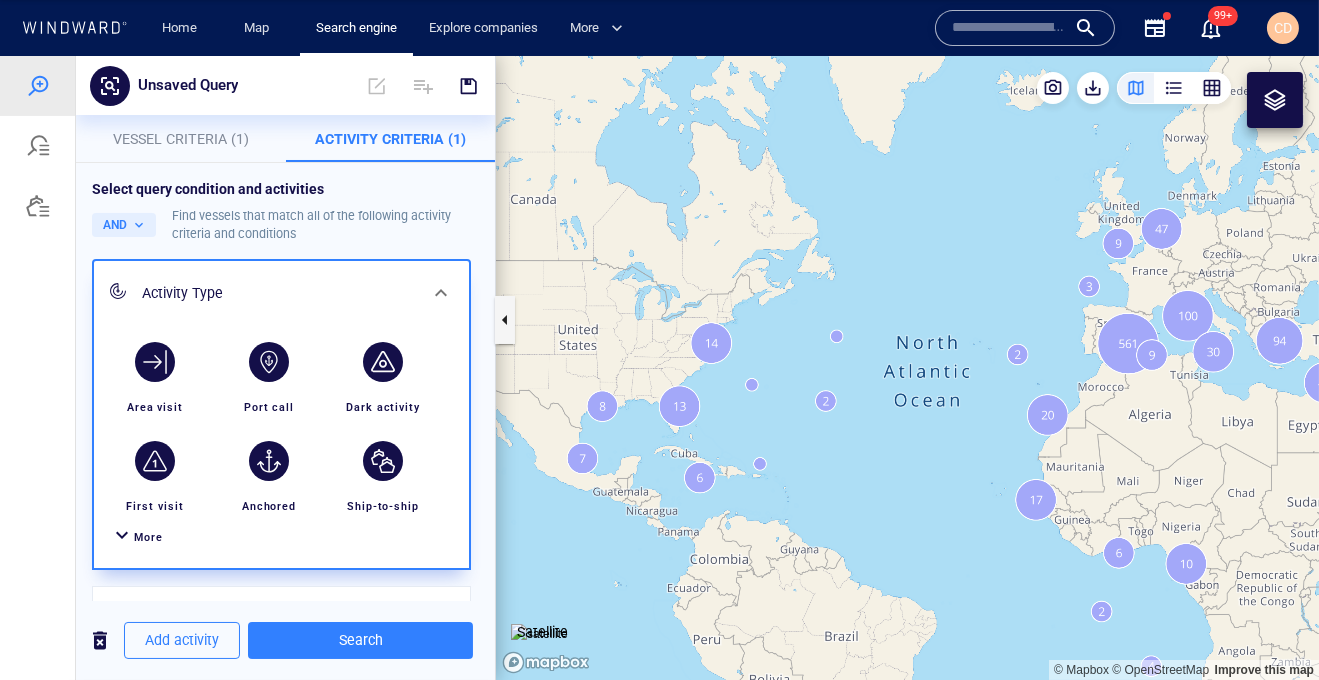 click at bounding box center (122, 537) 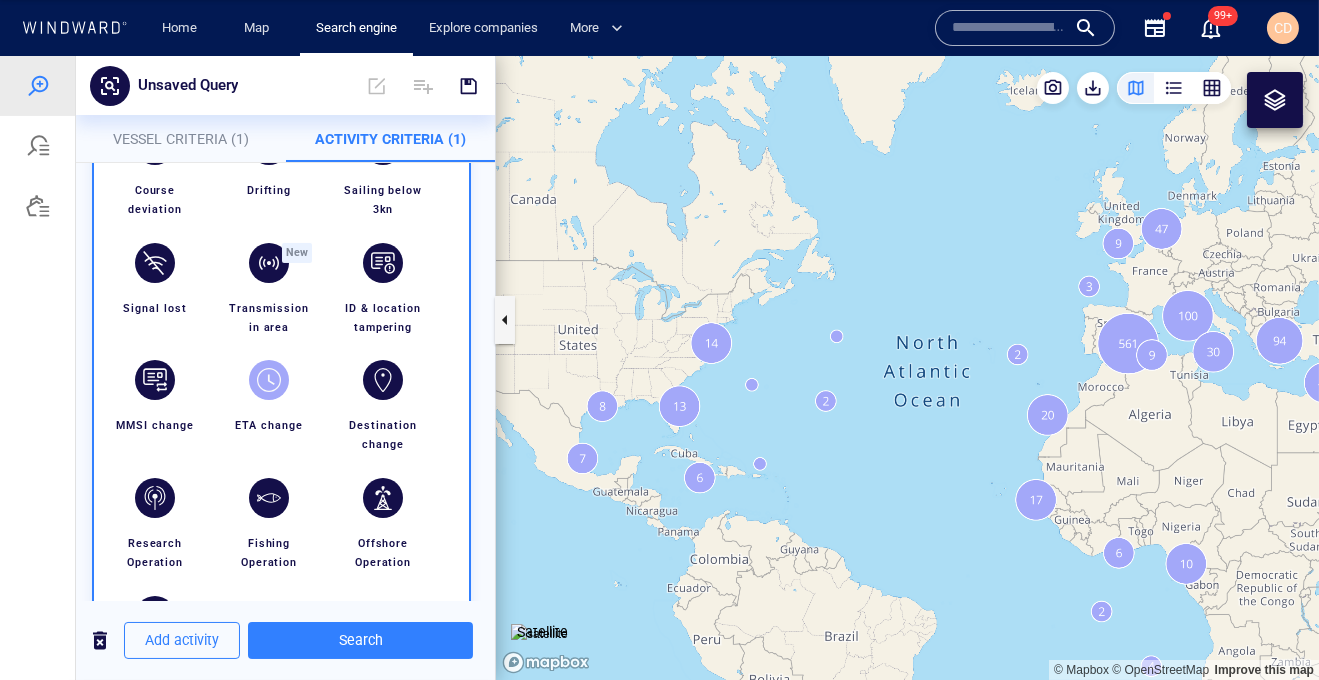 scroll, scrollTop: 466, scrollLeft: 0, axis: vertical 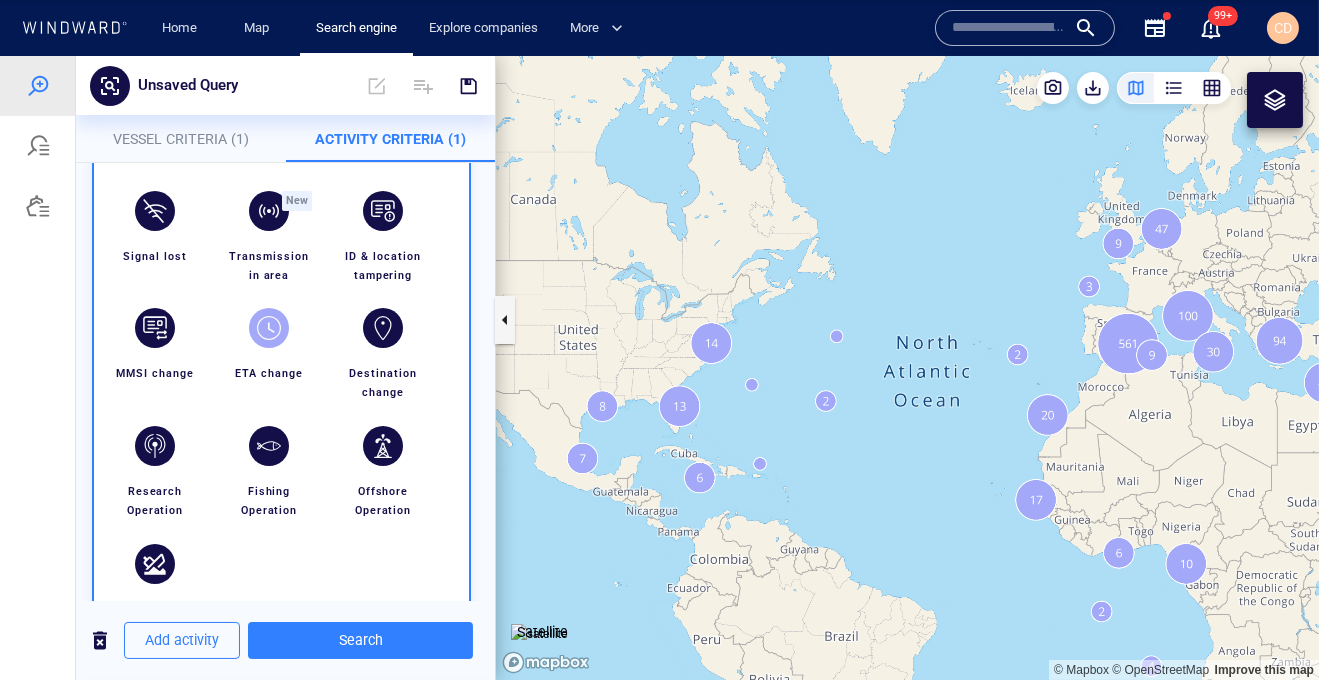 click at bounding box center (1009, 28) 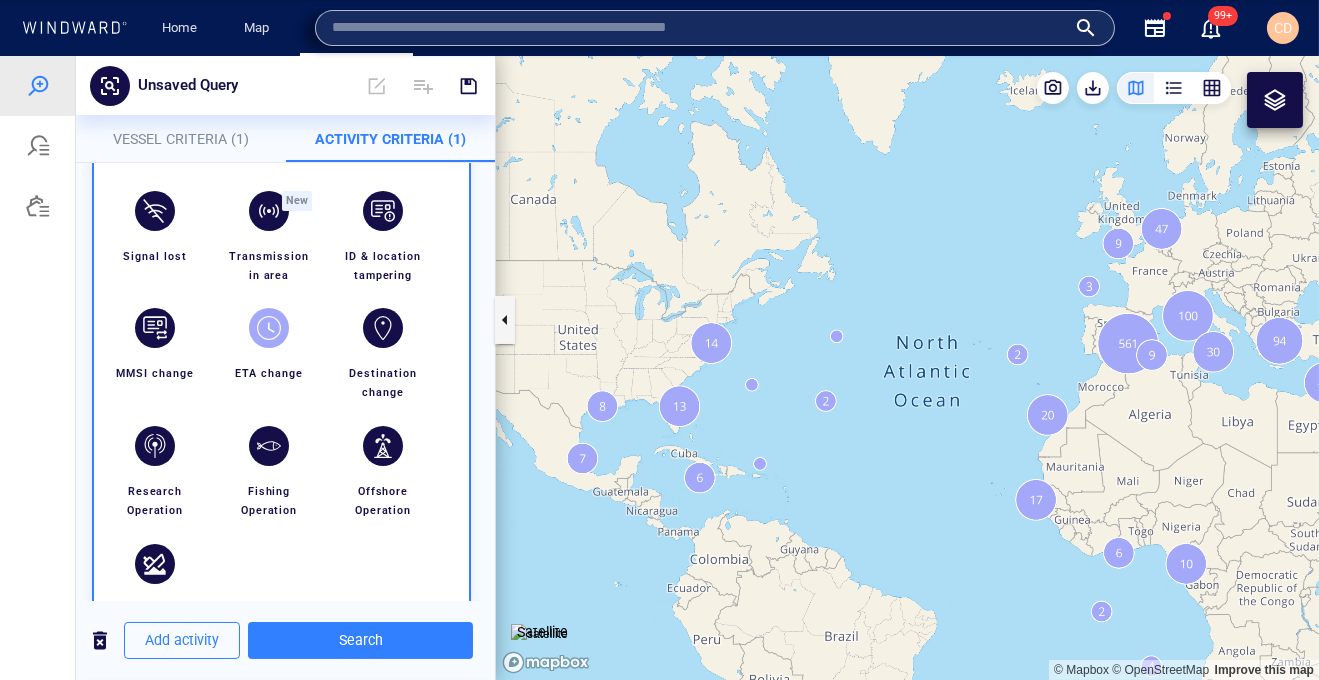 click at bounding box center (699, 28) 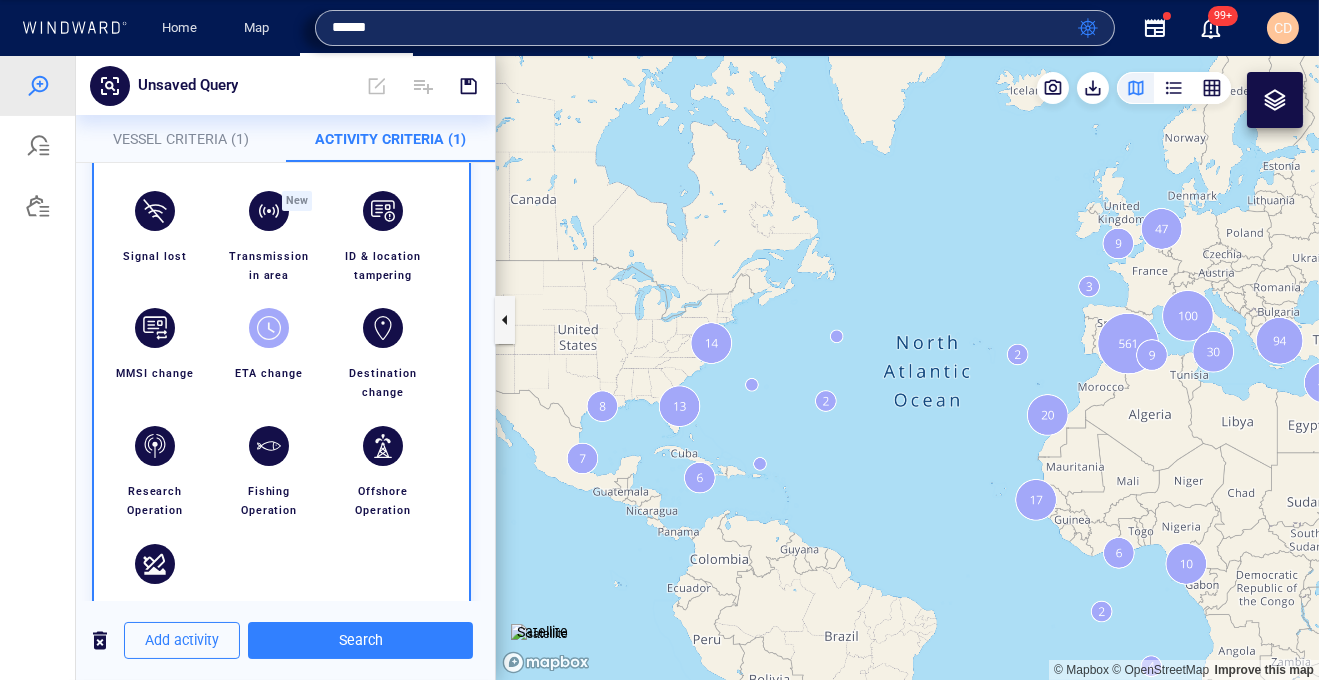 type on "******" 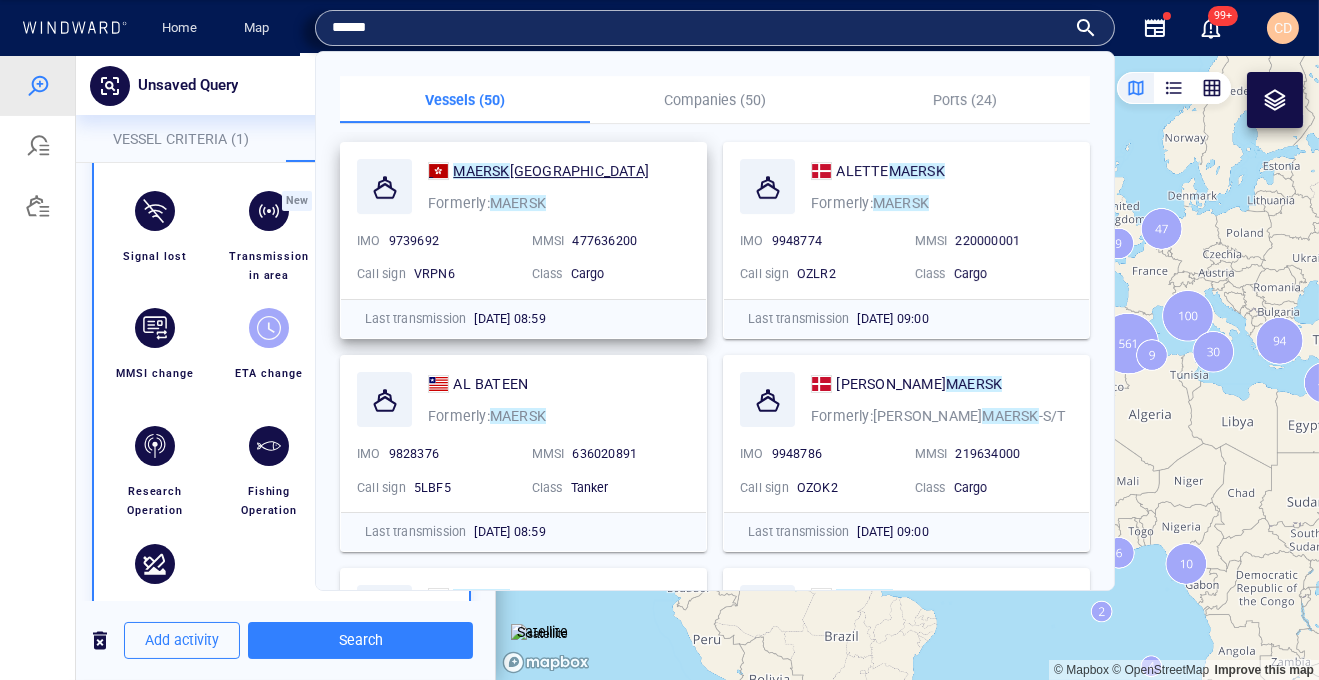 click on "GIBRALTAR" at bounding box center (579, 171) 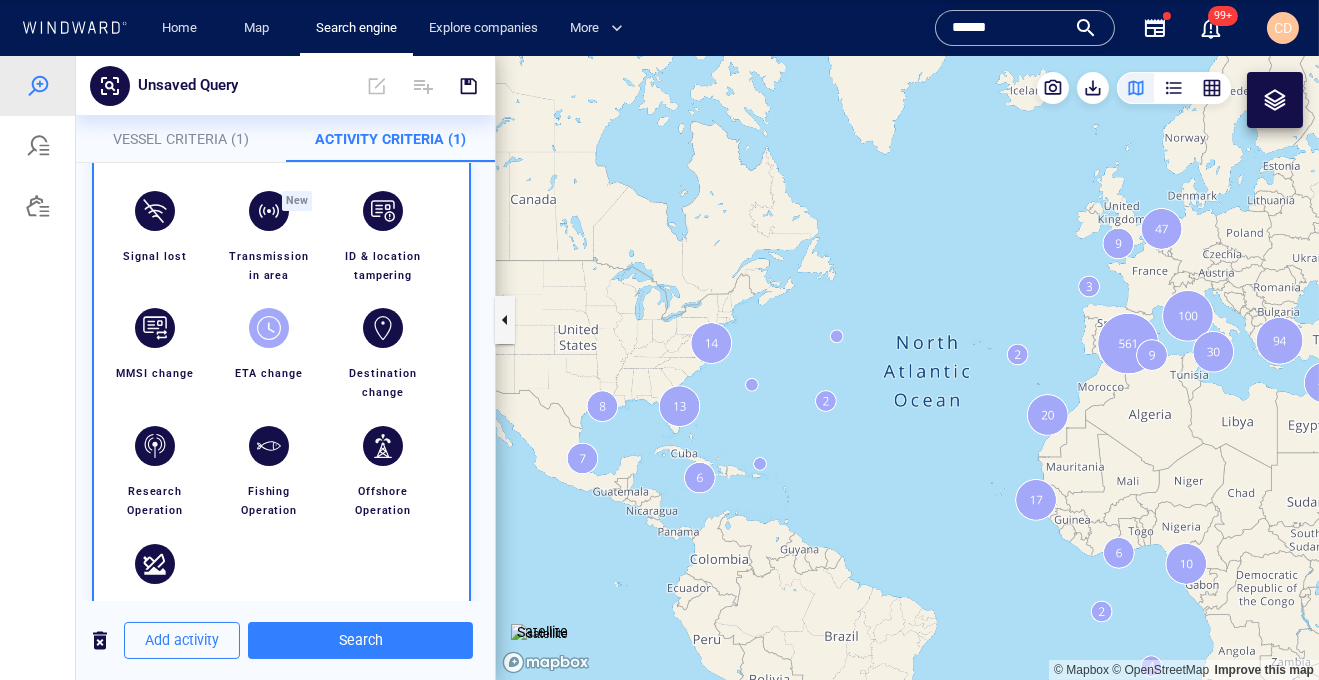 click at bounding box center [269, 328] 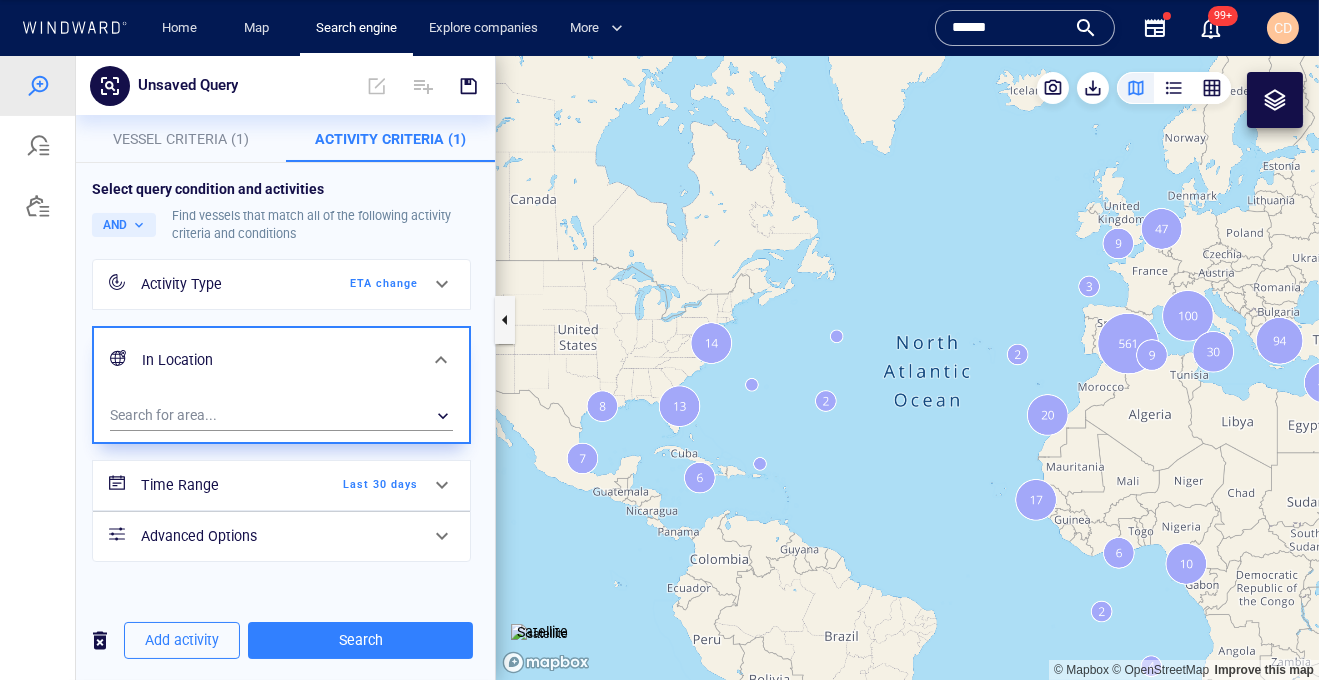 scroll, scrollTop: 0, scrollLeft: 0, axis: both 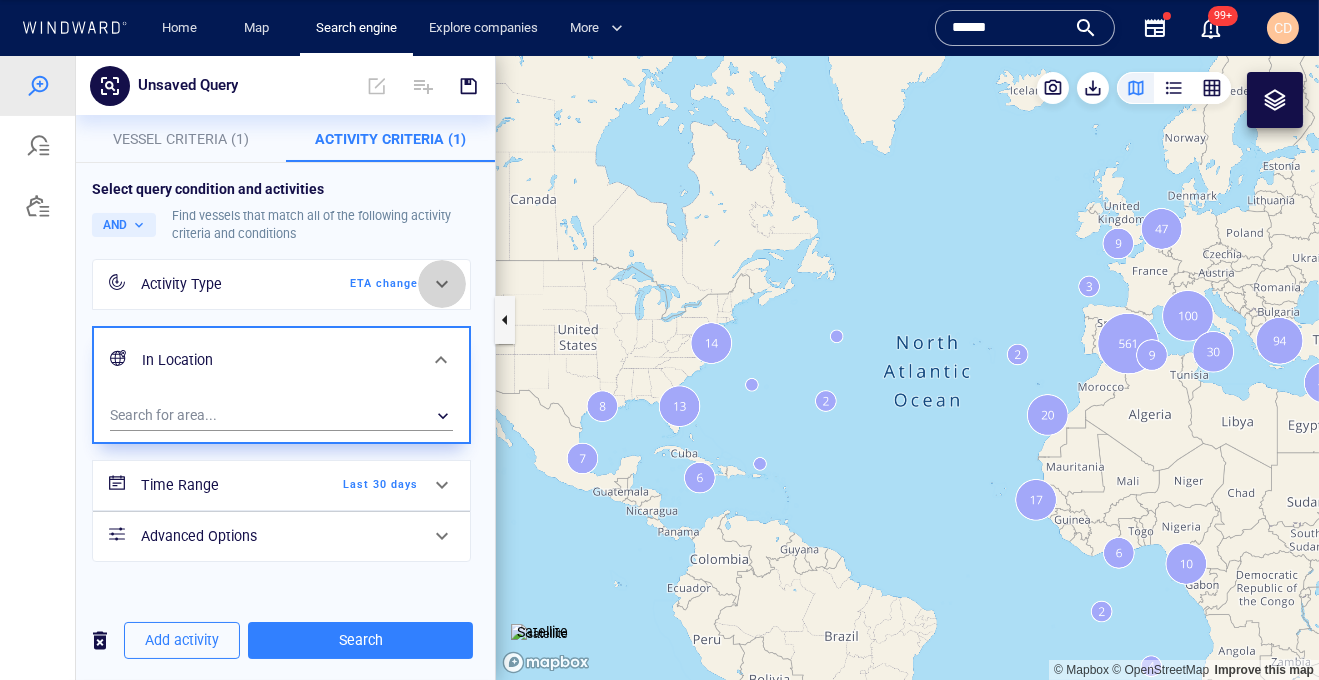 click 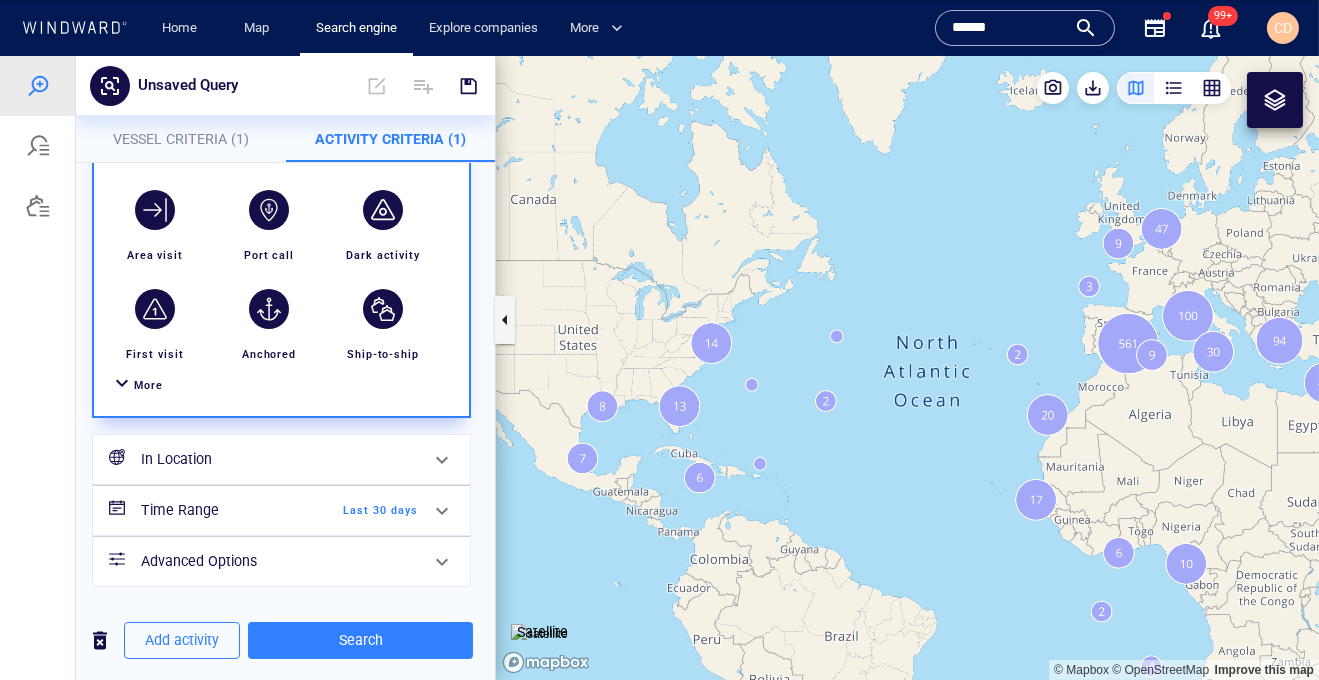 click on "More" at bounding box center [148, 385] 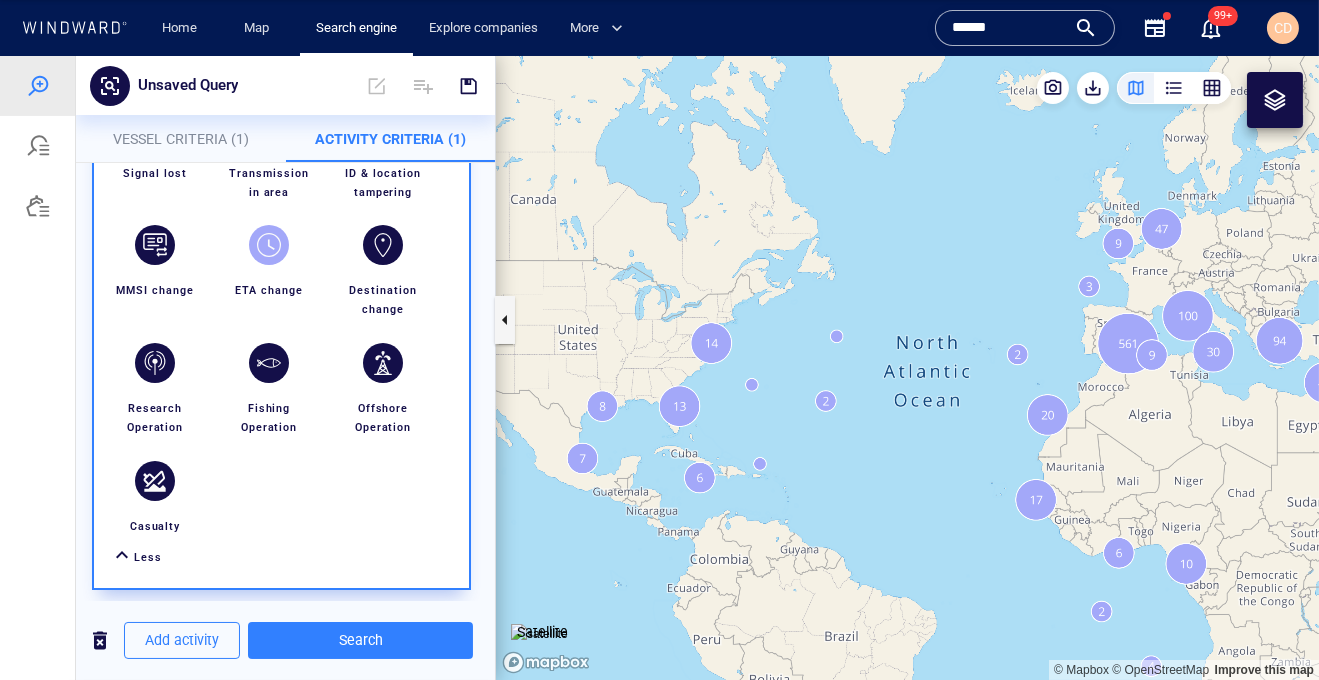 scroll, scrollTop: 716, scrollLeft: 0, axis: vertical 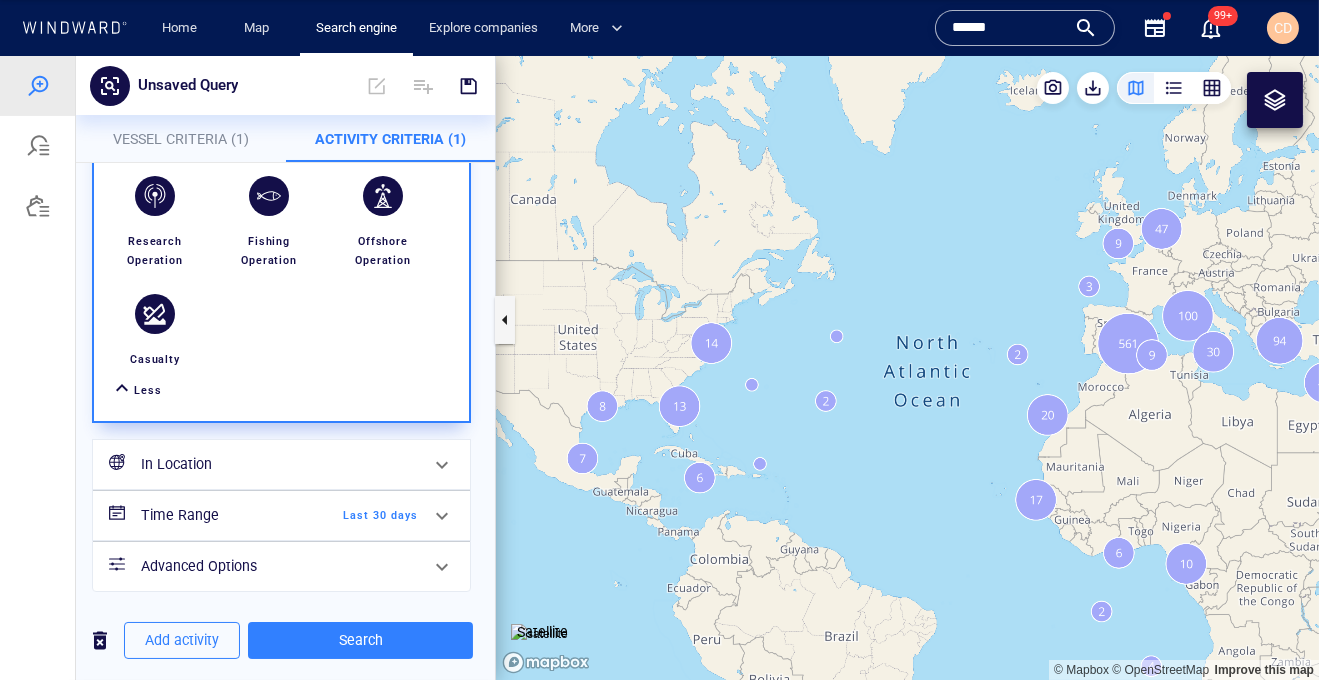 click on "Time Range Last 30 days" at bounding box center [279, 515] 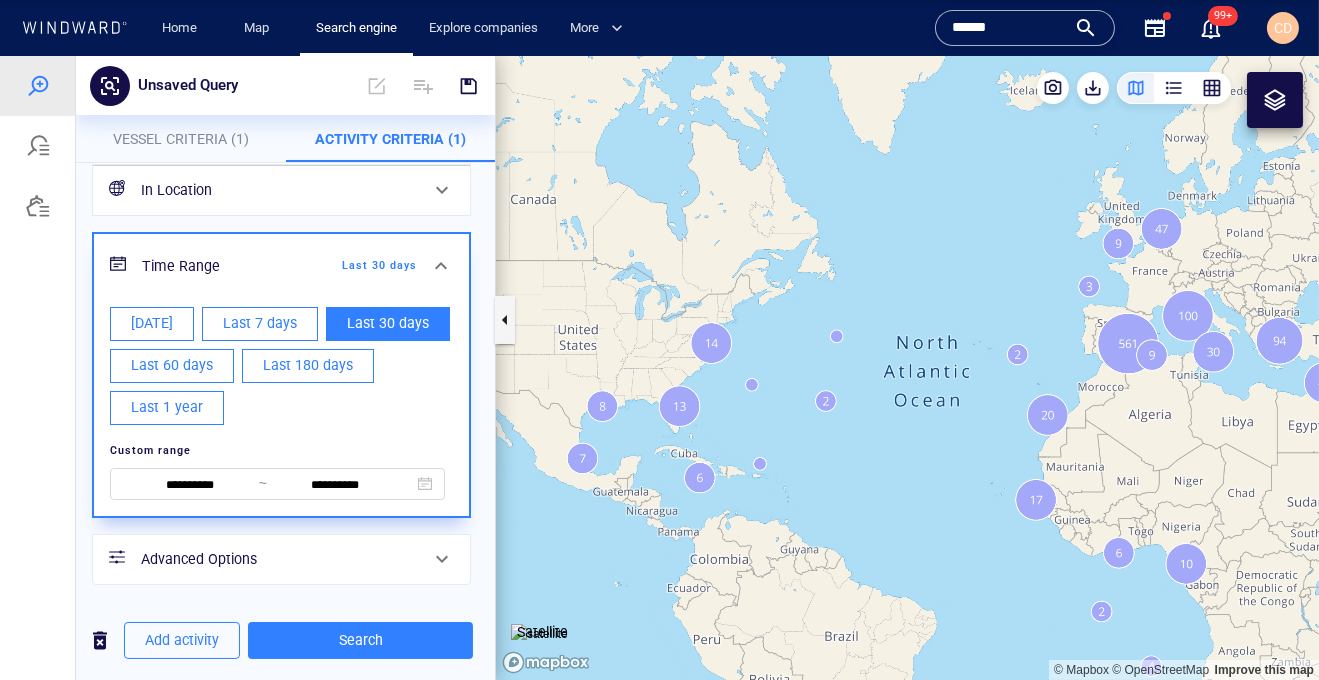scroll, scrollTop: 0, scrollLeft: 0, axis: both 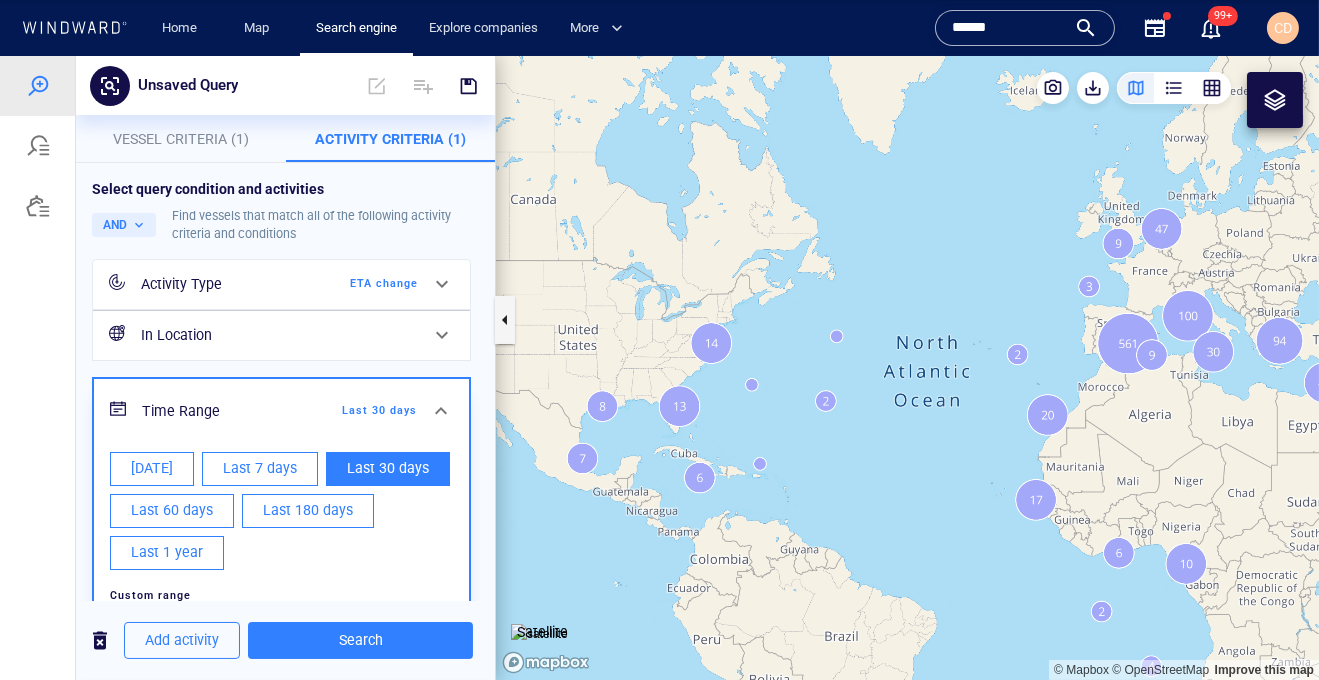 click on "Today" at bounding box center [152, 468] 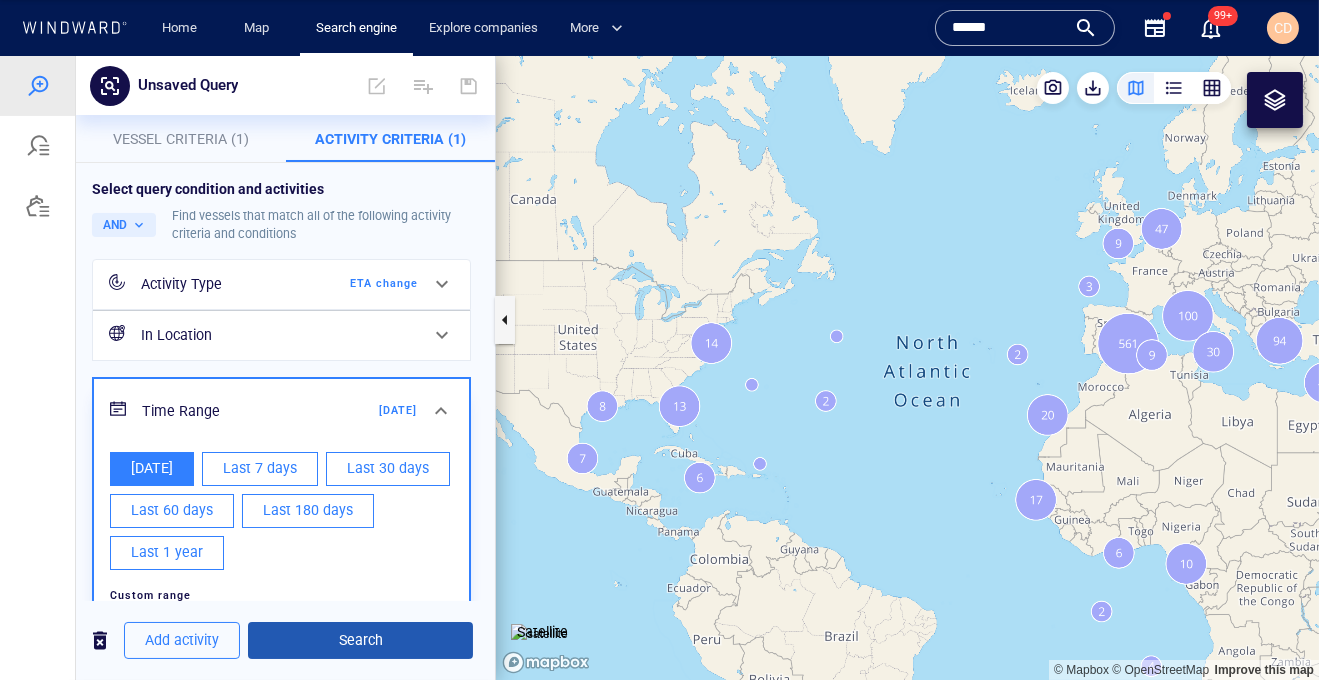 click on "Search" at bounding box center (360, 640) 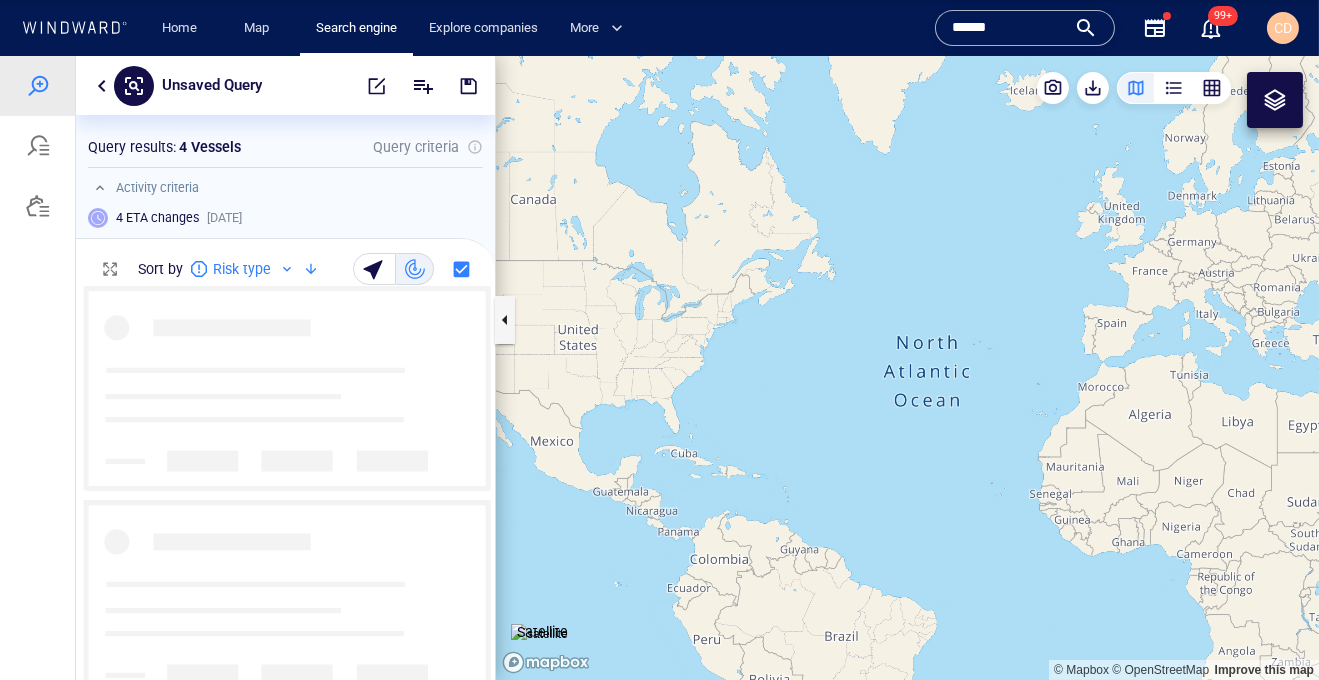 scroll, scrollTop: 0, scrollLeft: 0, axis: both 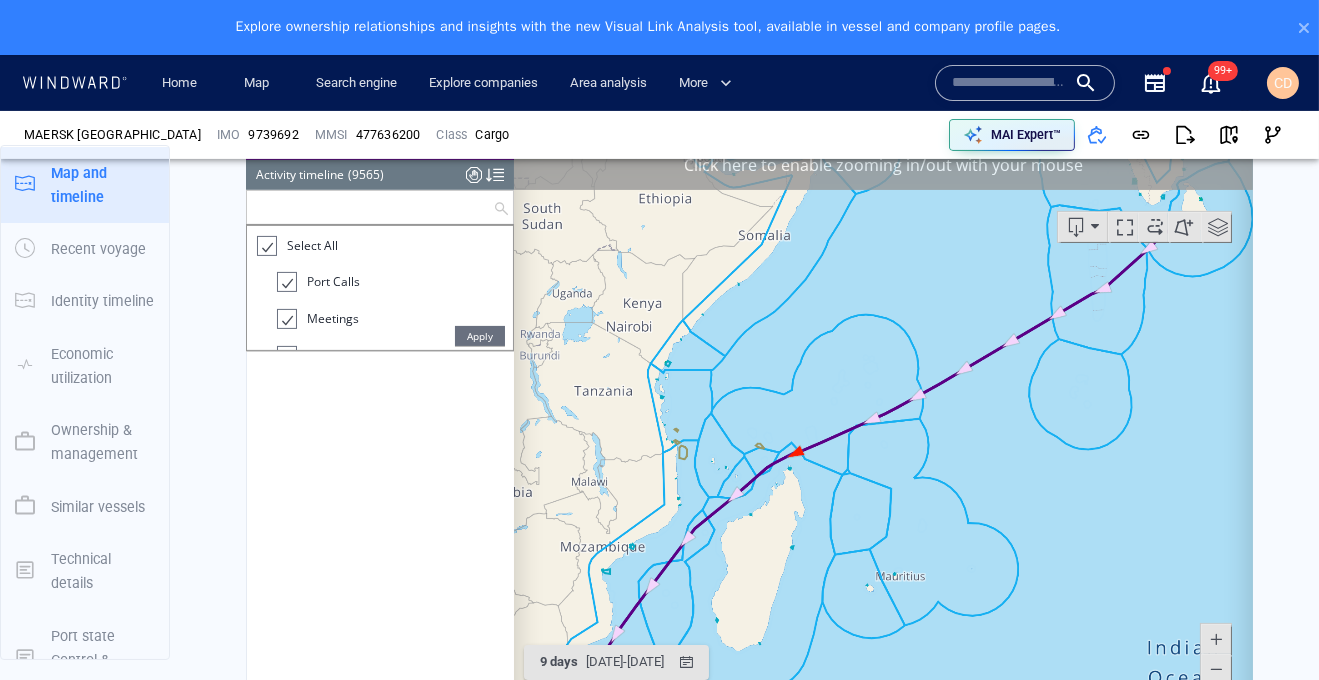 click at bounding box center [369, 206] 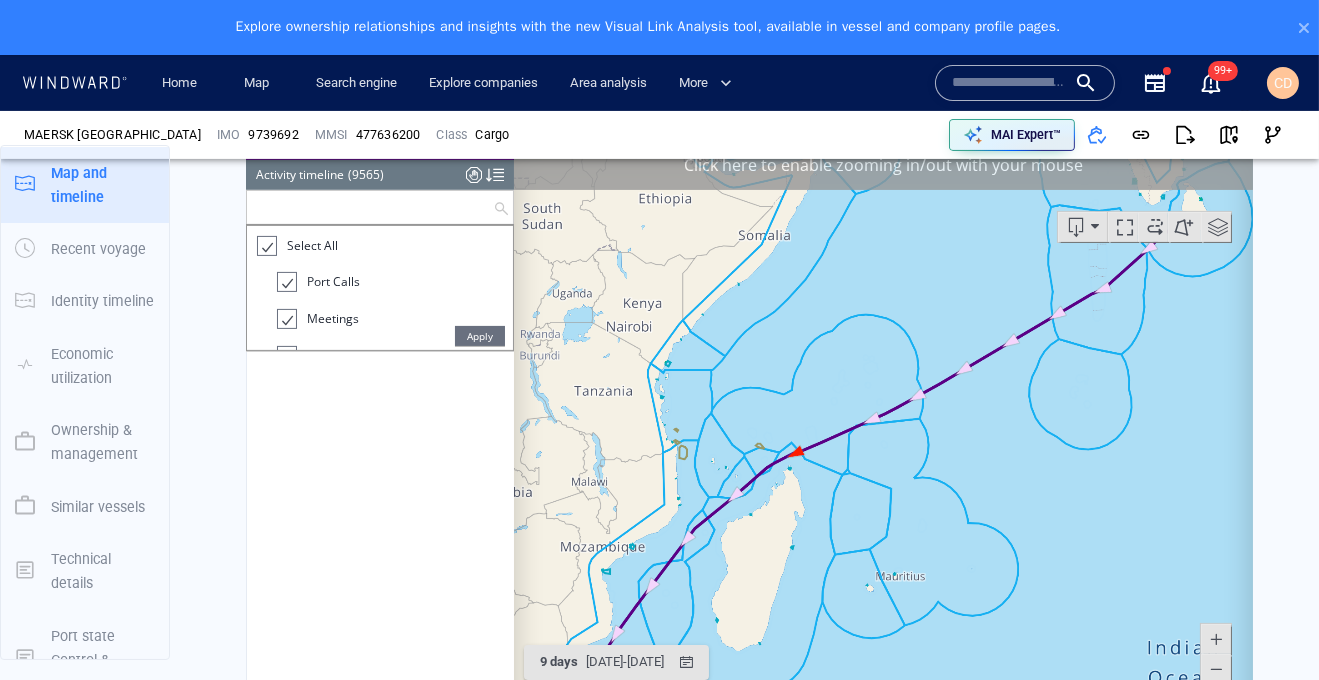 click on "Apply" at bounding box center [479, 335] 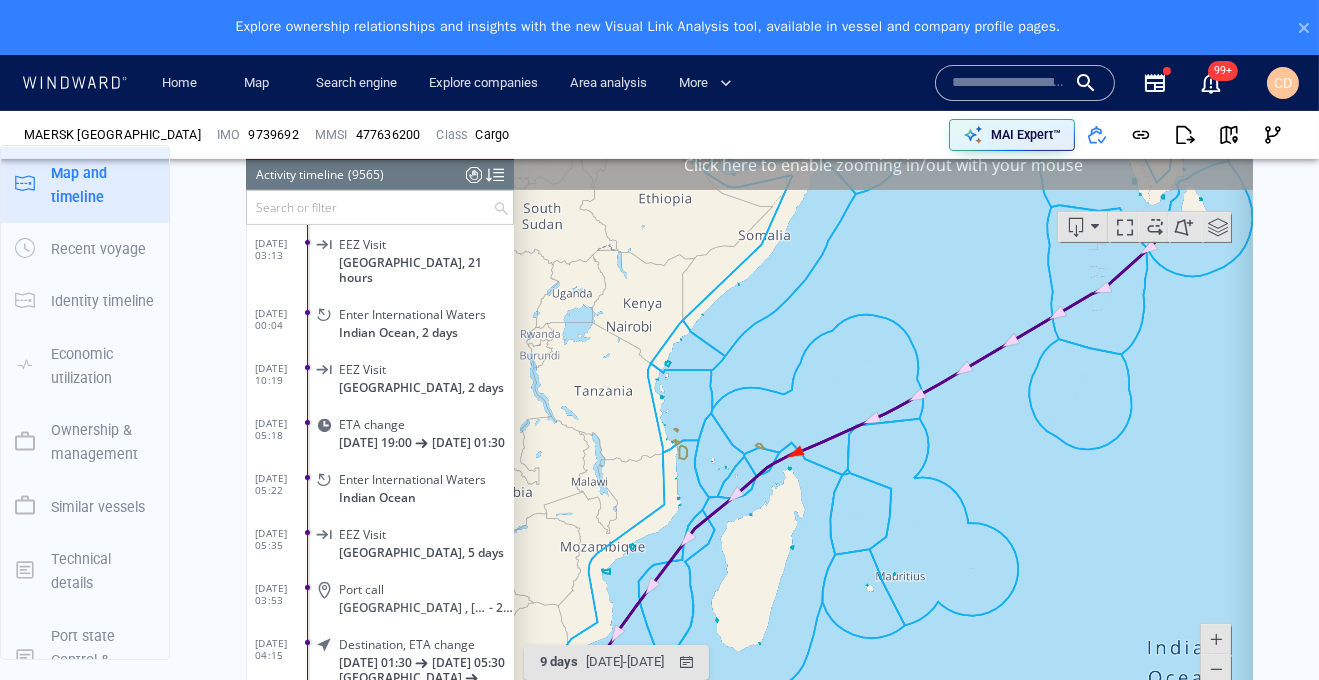 scroll, scrollTop: 523759, scrollLeft: 0, axis: vertical 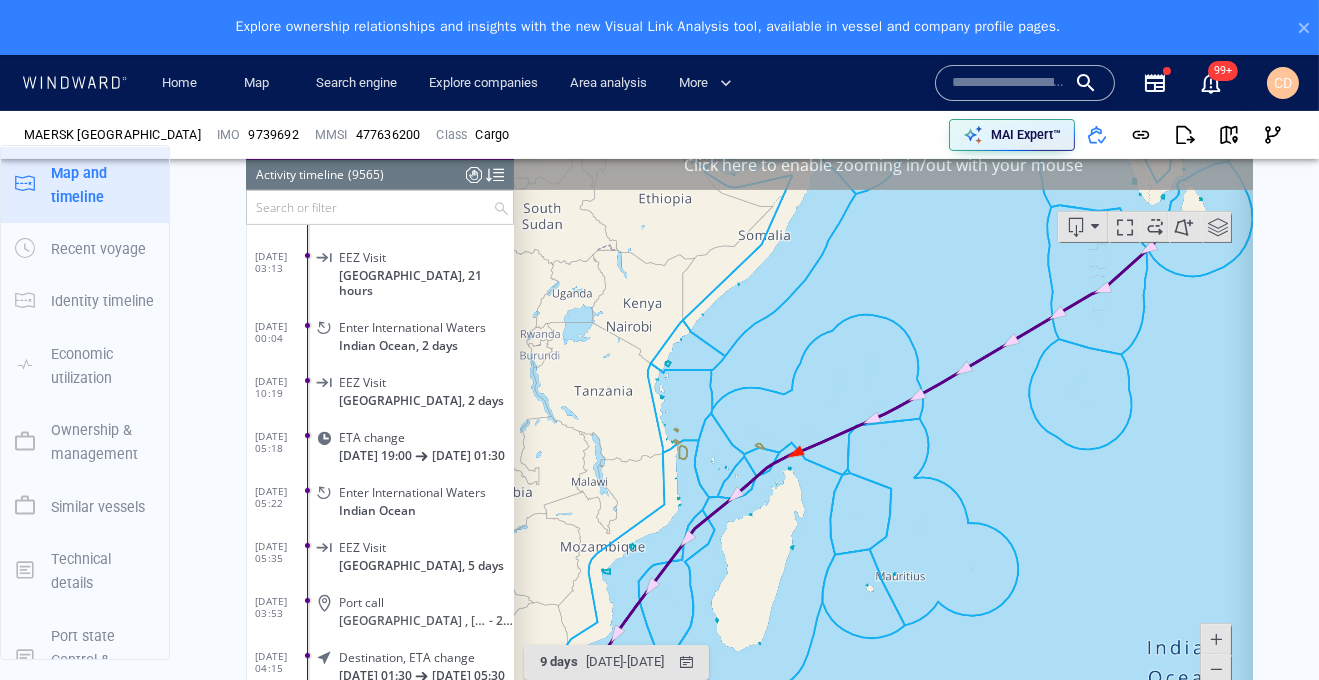 click at bounding box center [1217, 226] 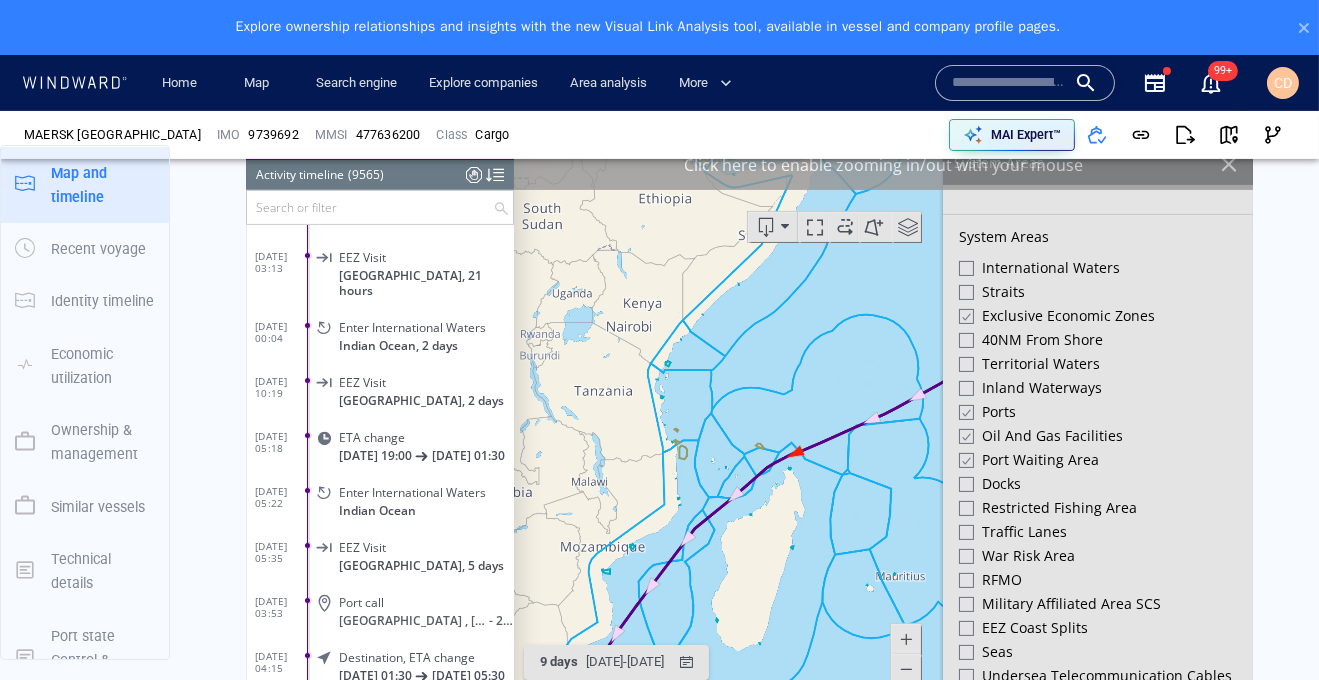 scroll, scrollTop: 684, scrollLeft: 0, axis: vertical 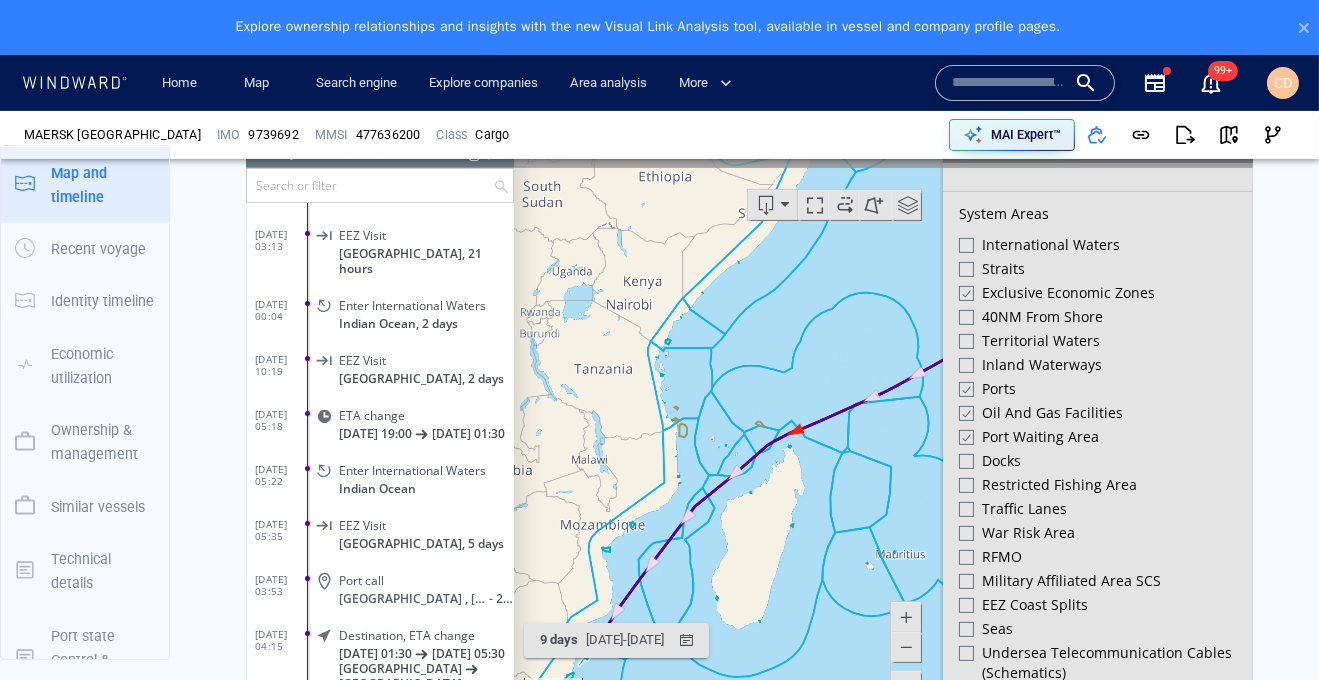 click at bounding box center [905, 646] 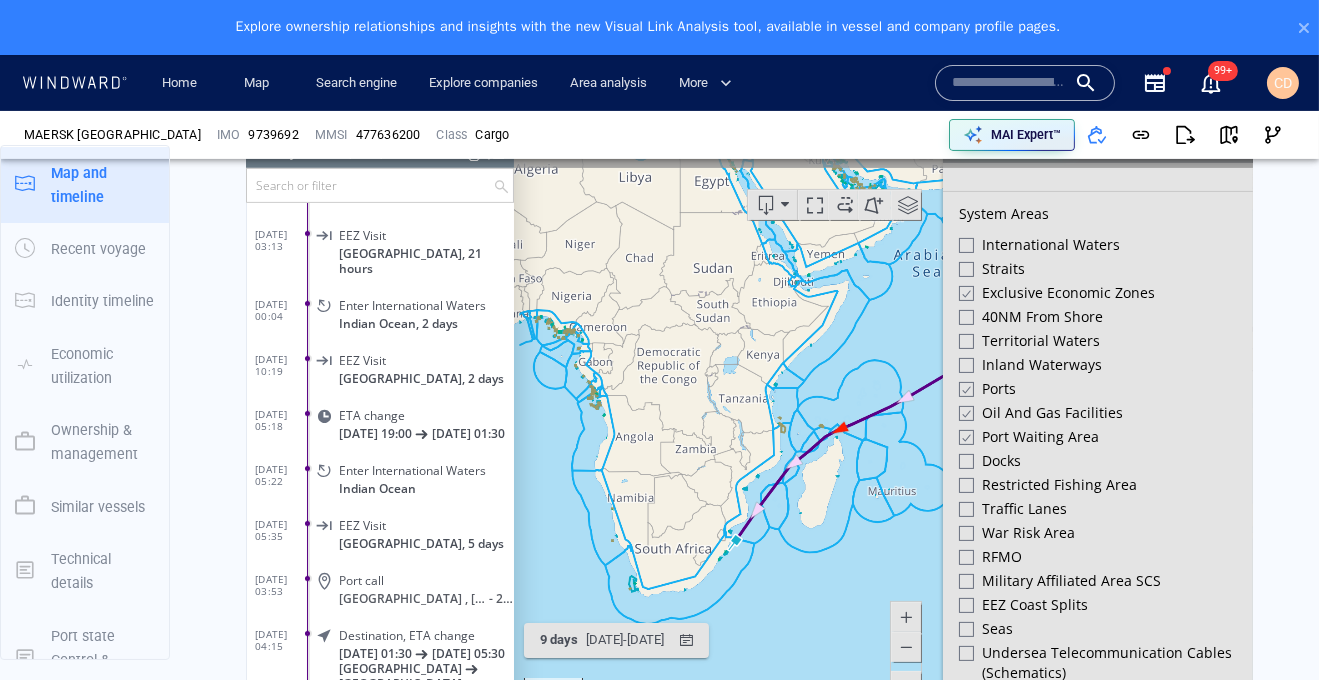 click at bounding box center (905, 646) 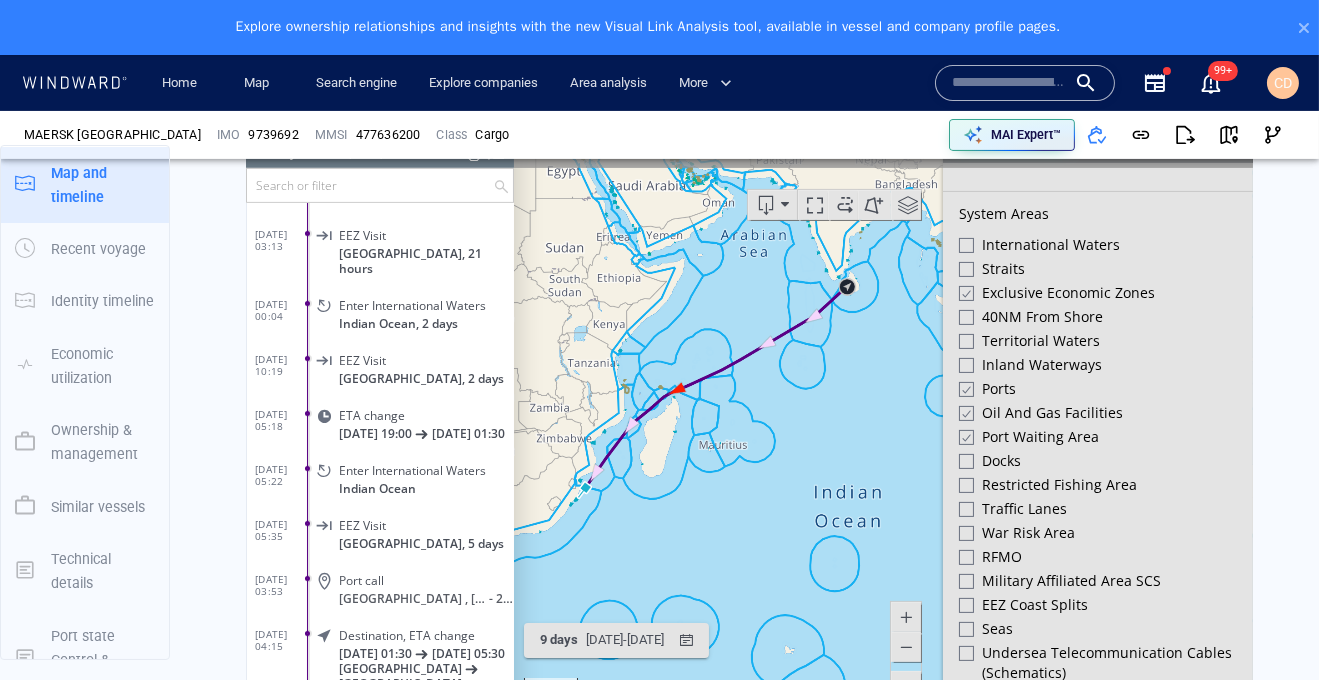 drag, startPoint x: 861, startPoint y: 507, endPoint x: 690, endPoint y: 466, distance: 175.84653 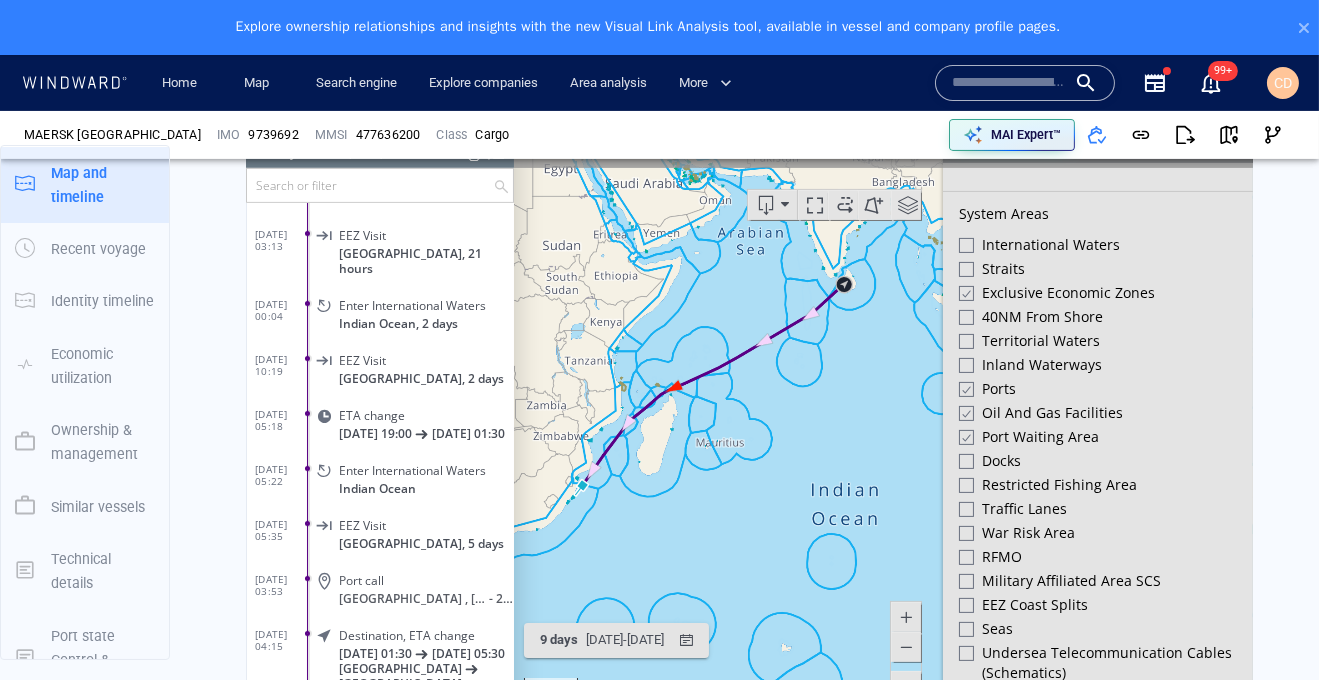 click at bounding box center (905, 646) 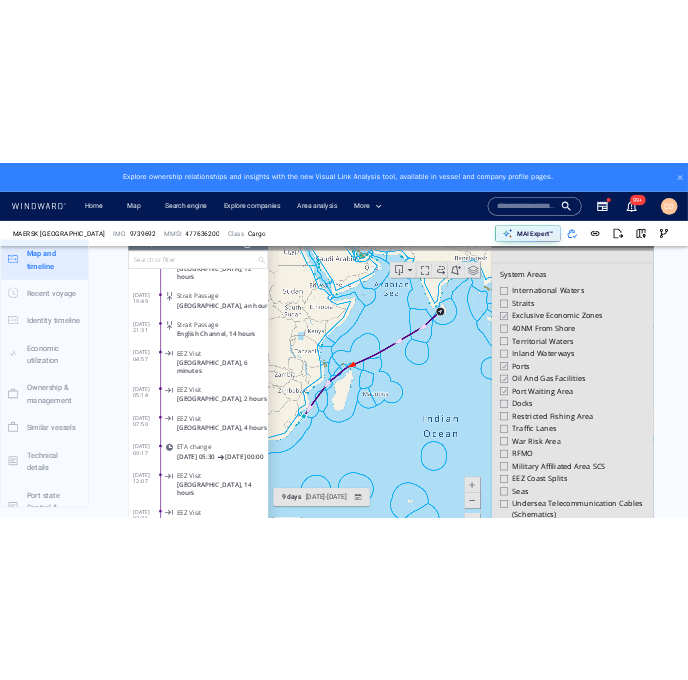 scroll, scrollTop: 521058, scrollLeft: 0, axis: vertical 